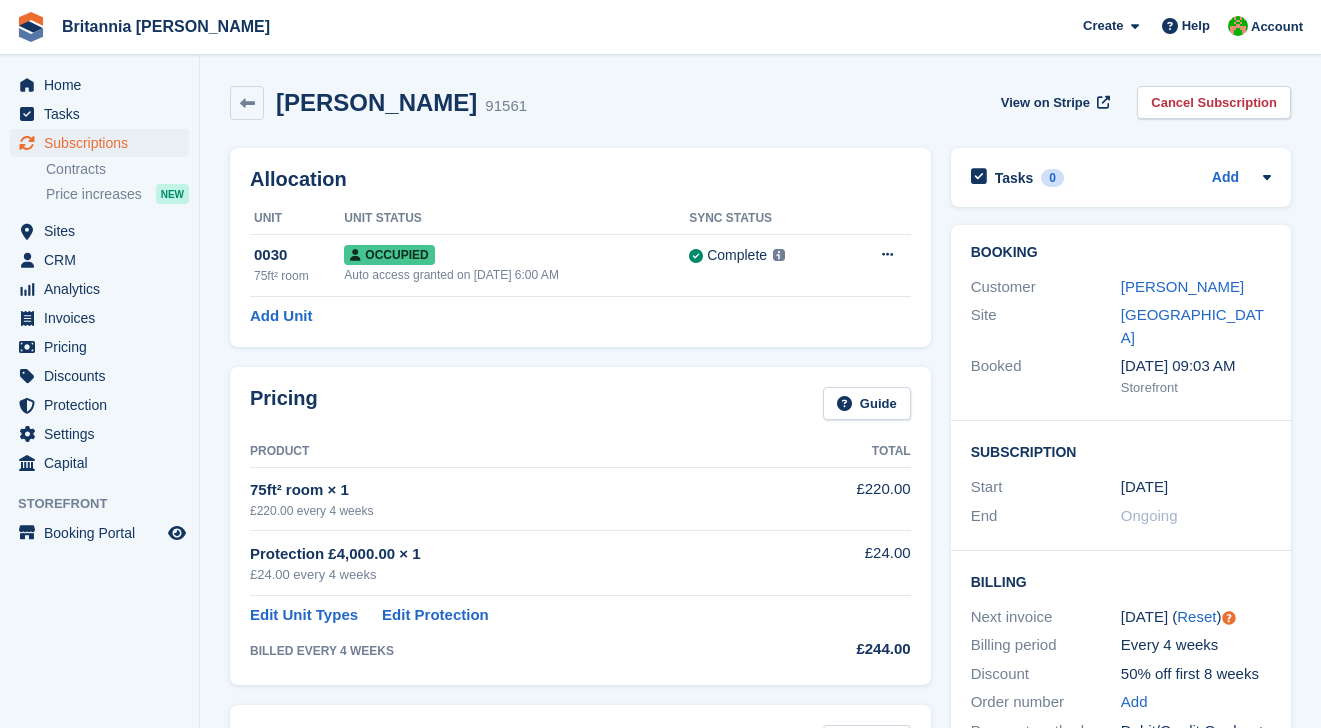 scroll, scrollTop: 0, scrollLeft: 0, axis: both 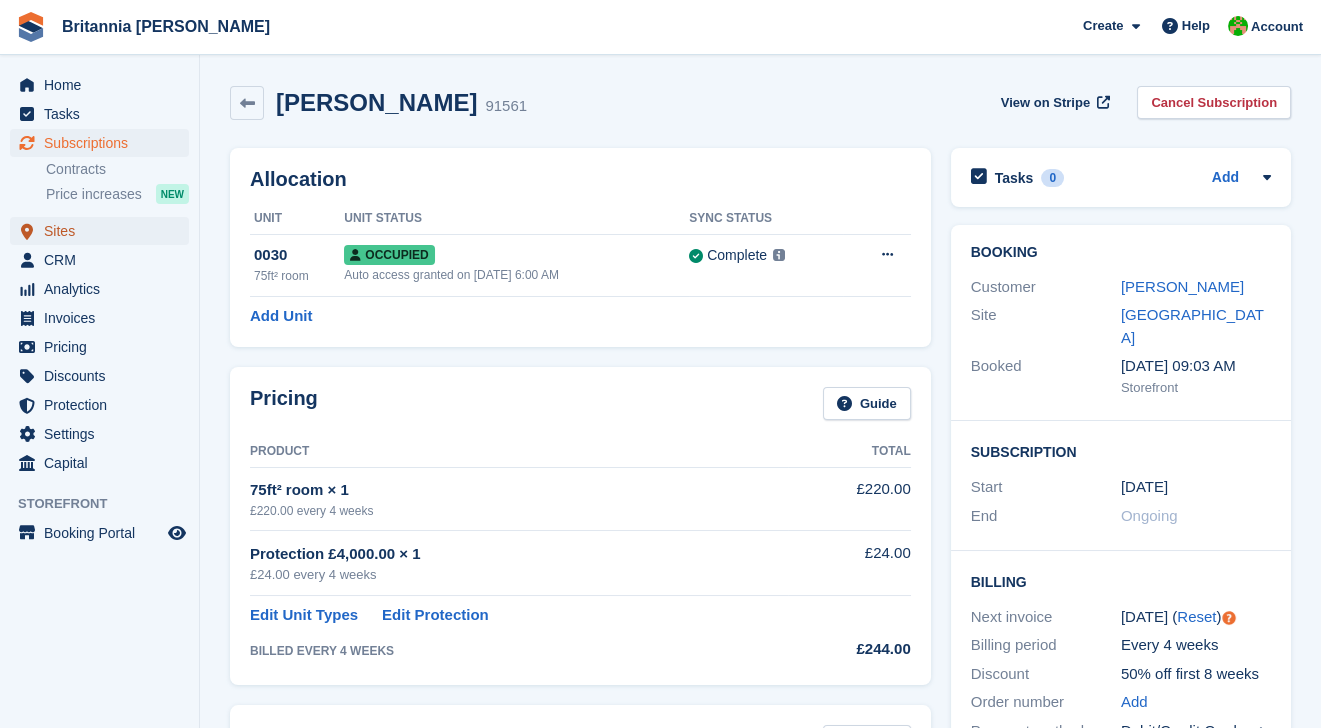 click on "Sites" at bounding box center [104, 231] 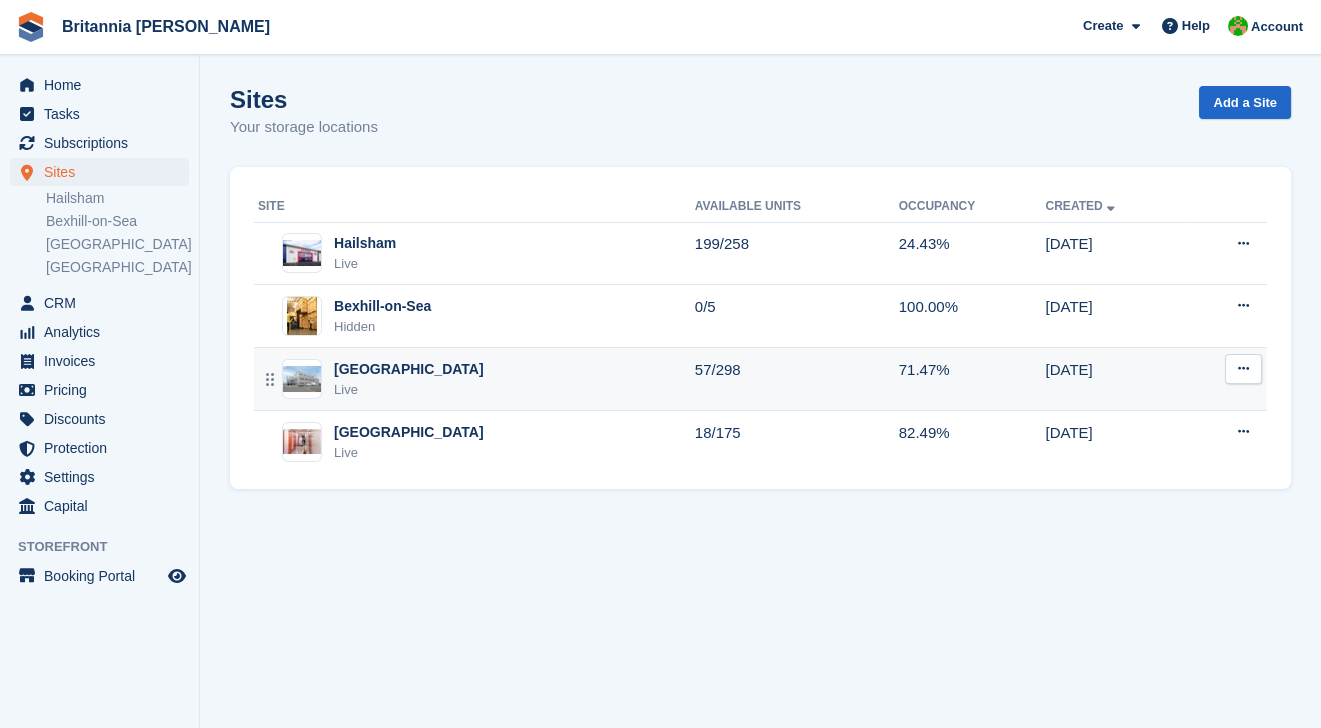 click on "[GEOGRAPHIC_DATA]" at bounding box center (409, 369) 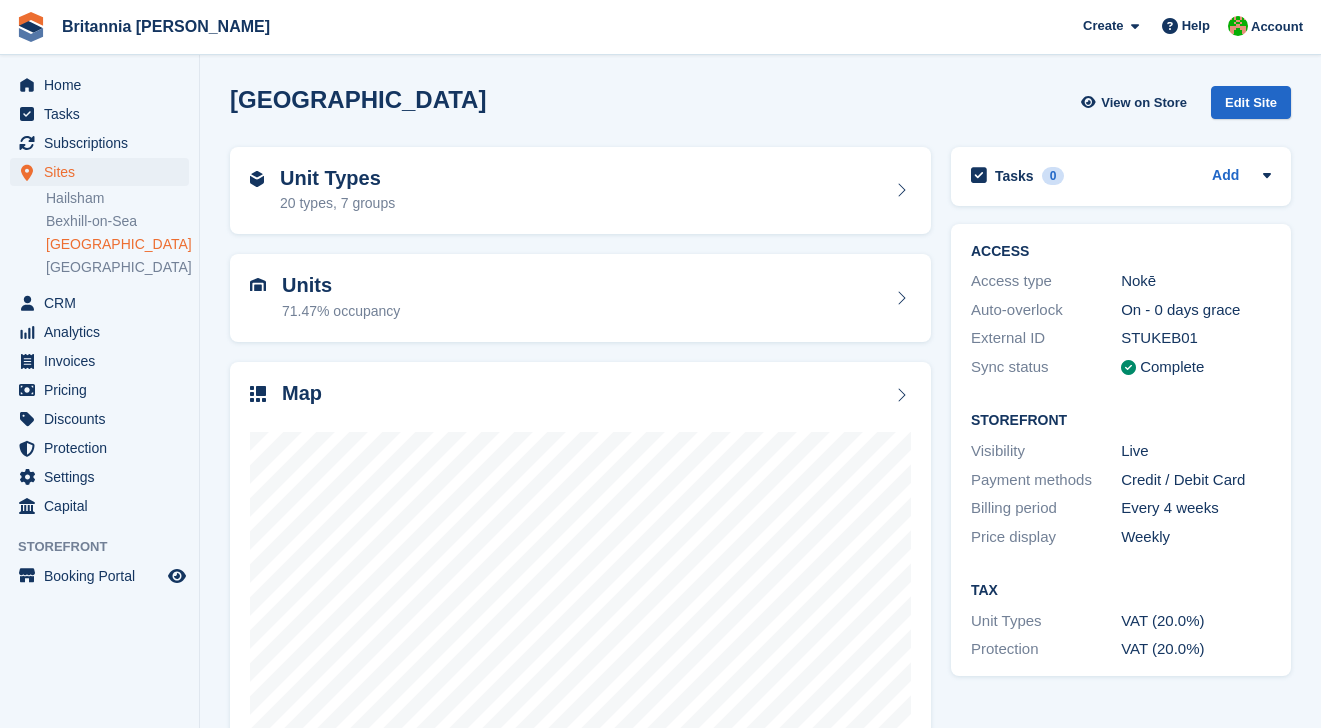 scroll, scrollTop: 0, scrollLeft: 0, axis: both 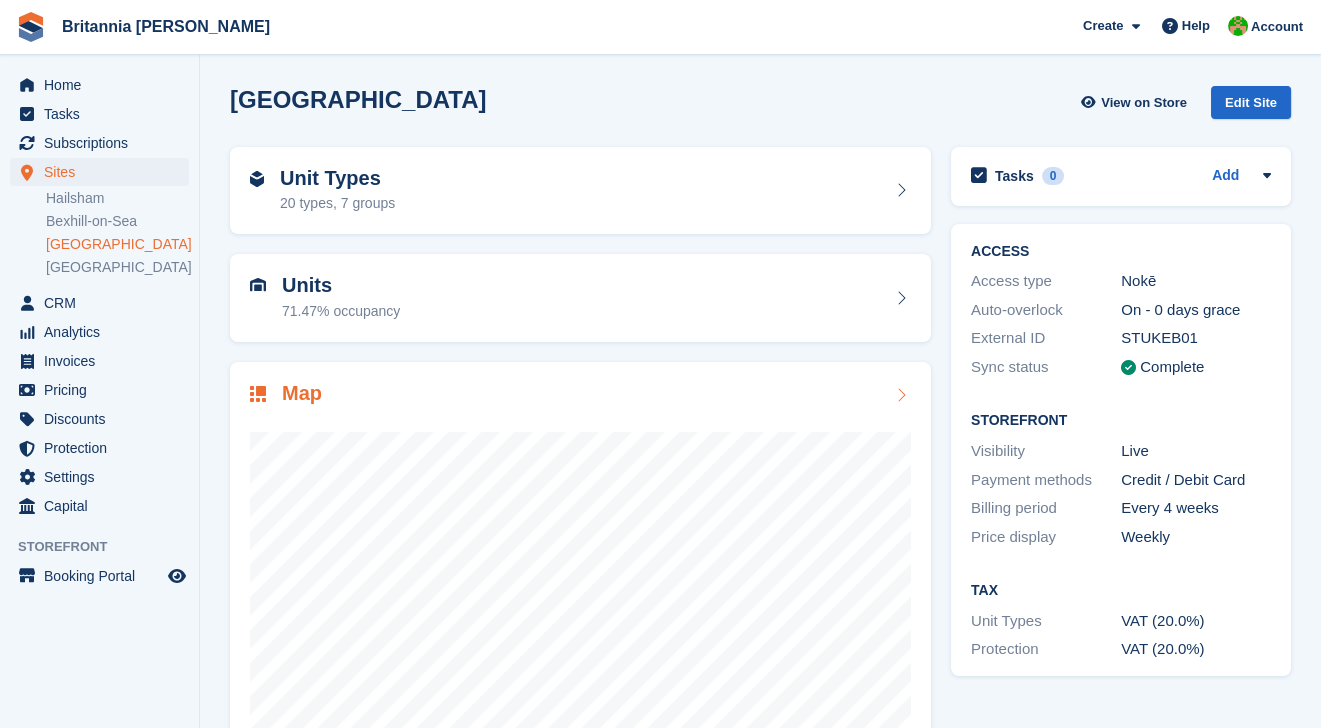 click on "Map" at bounding box center (302, 393) 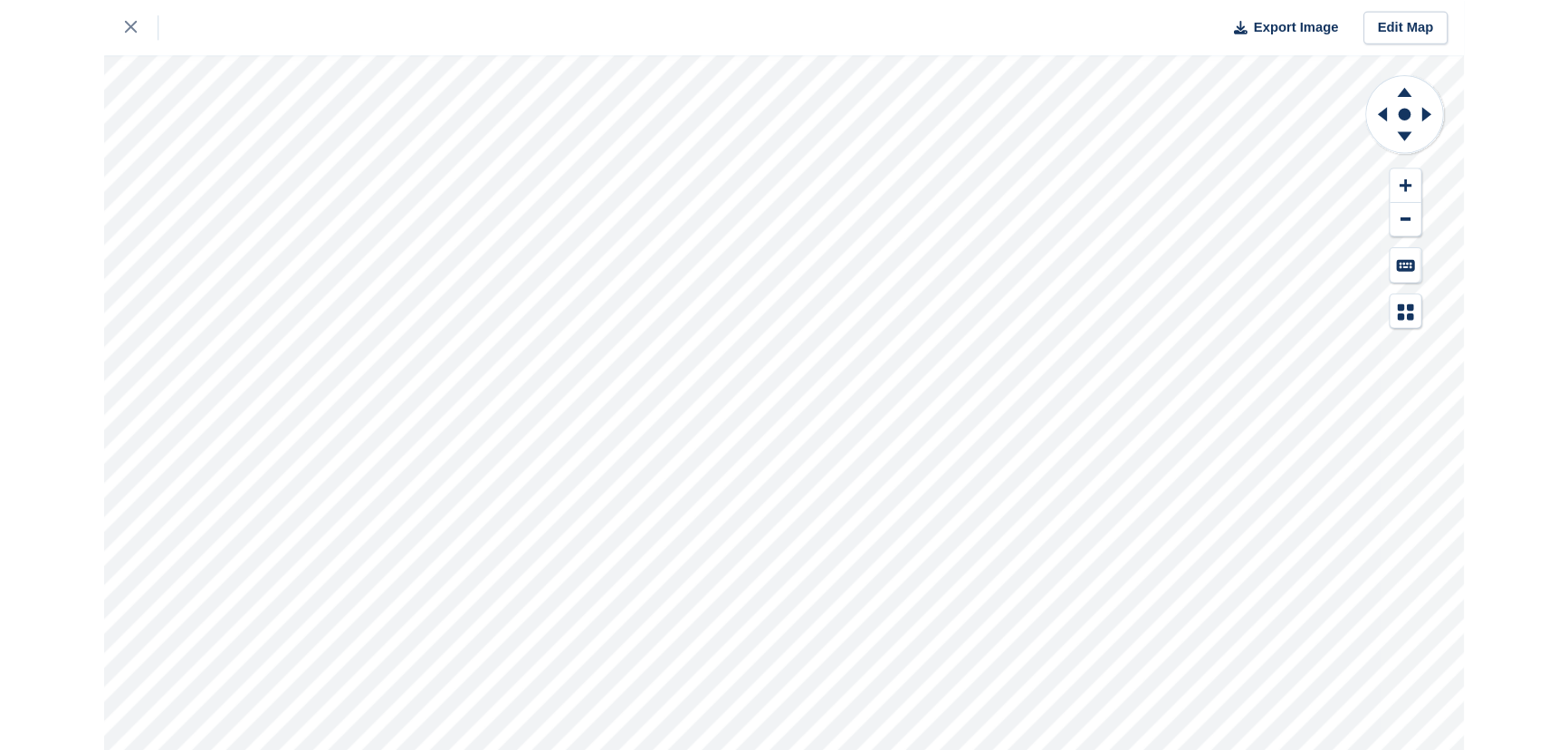 scroll, scrollTop: 0, scrollLeft: 0, axis: both 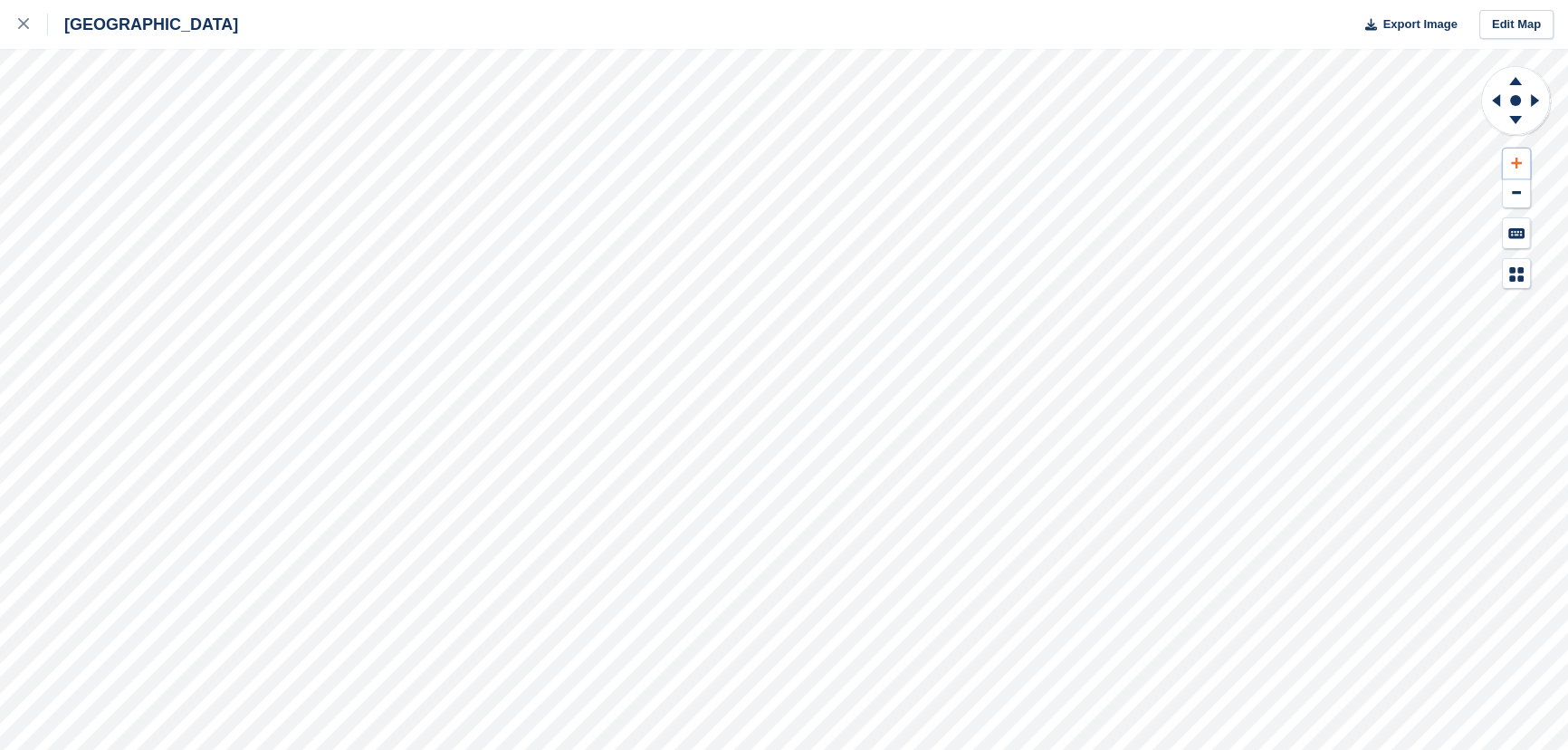 click at bounding box center (1516, 163) 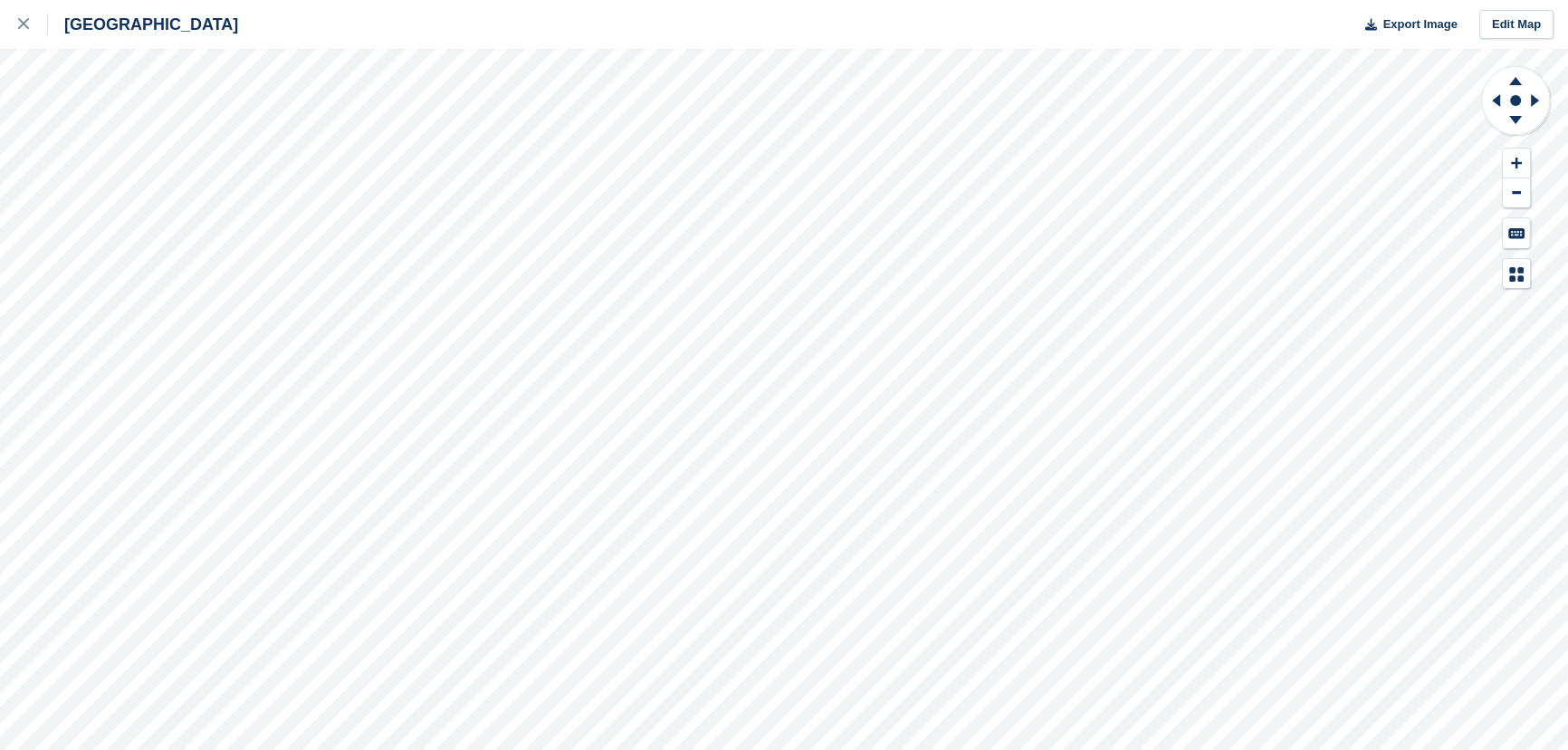 drag, startPoint x: 1187, startPoint y: 21, endPoint x: 1001, endPoint y: -1, distance: 187.2966 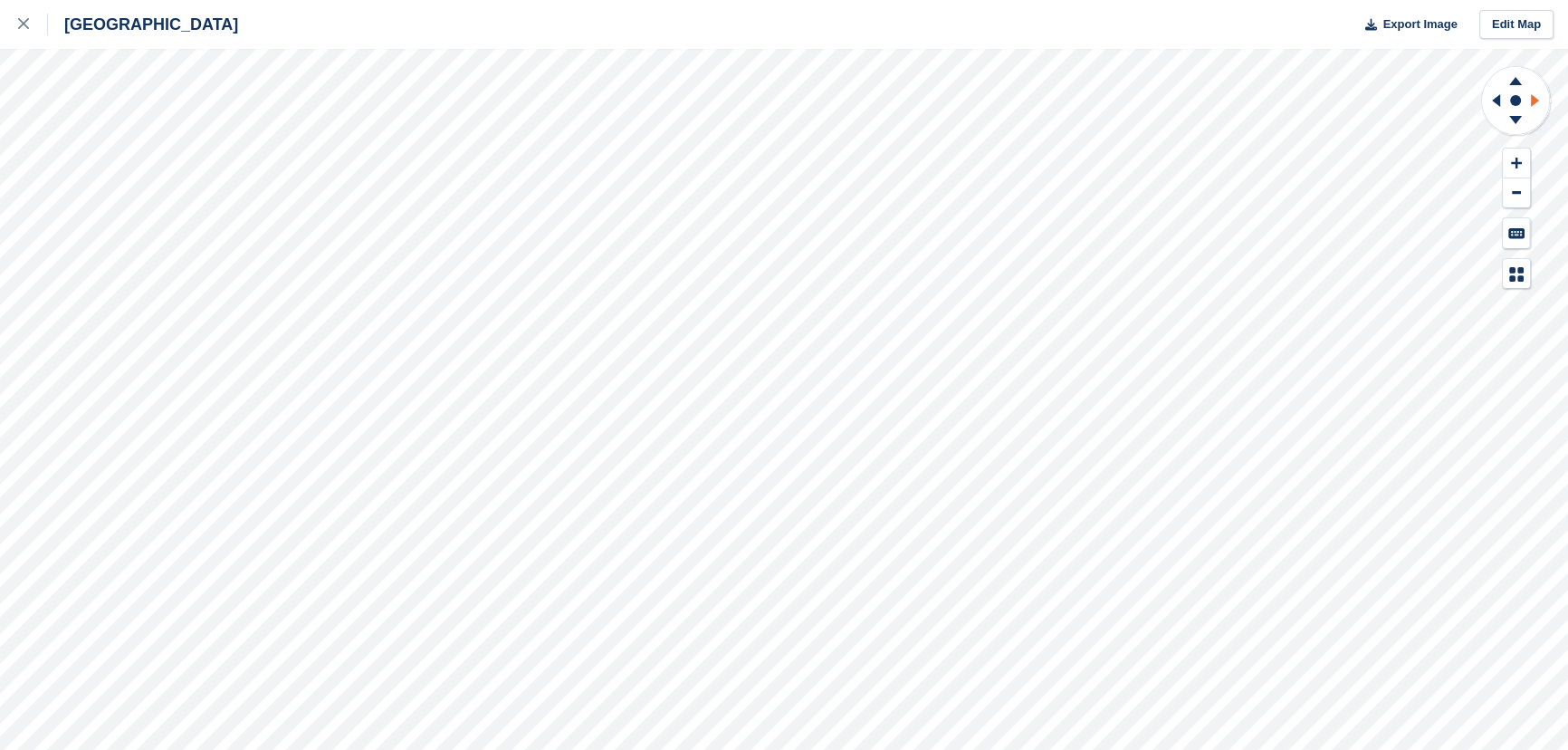 click 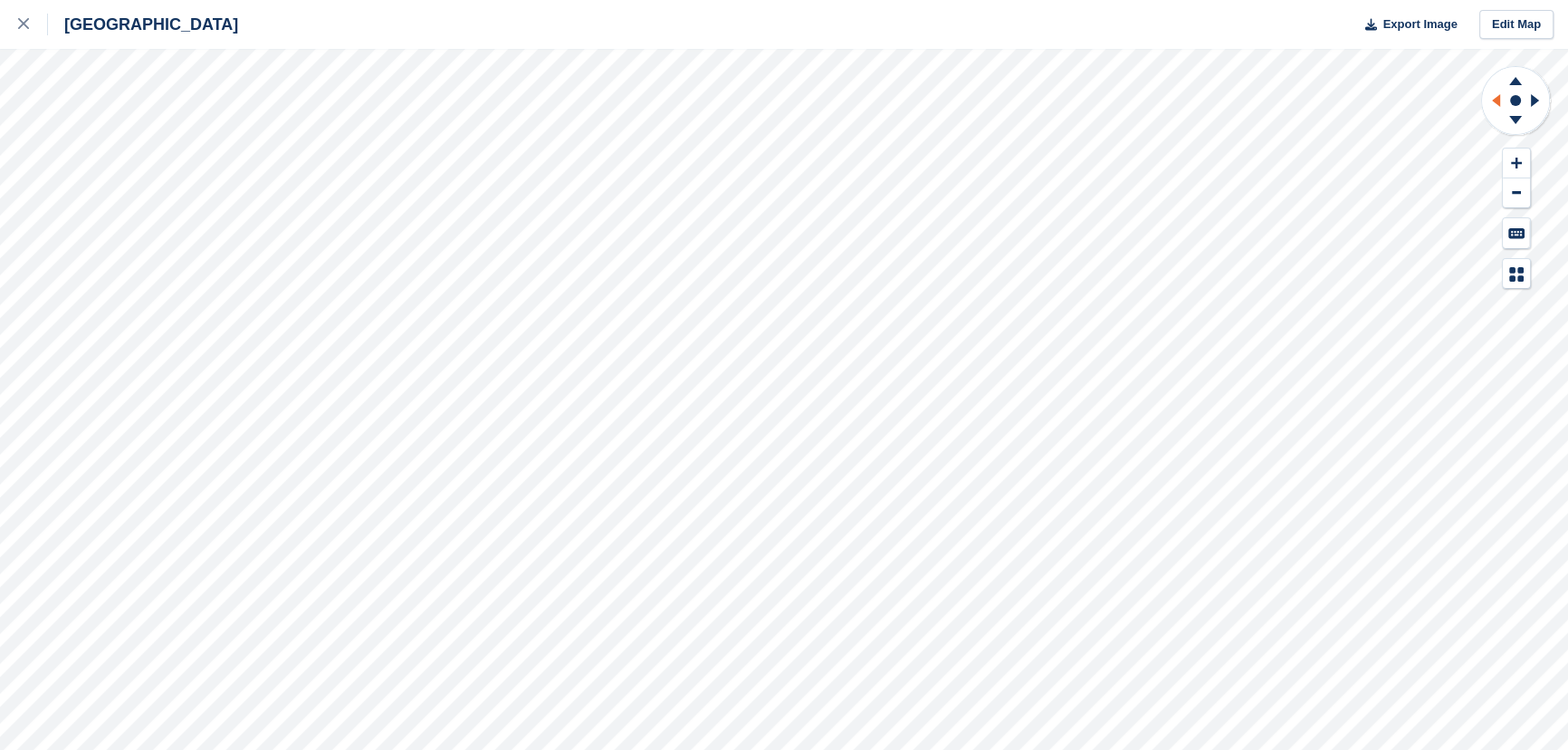 click 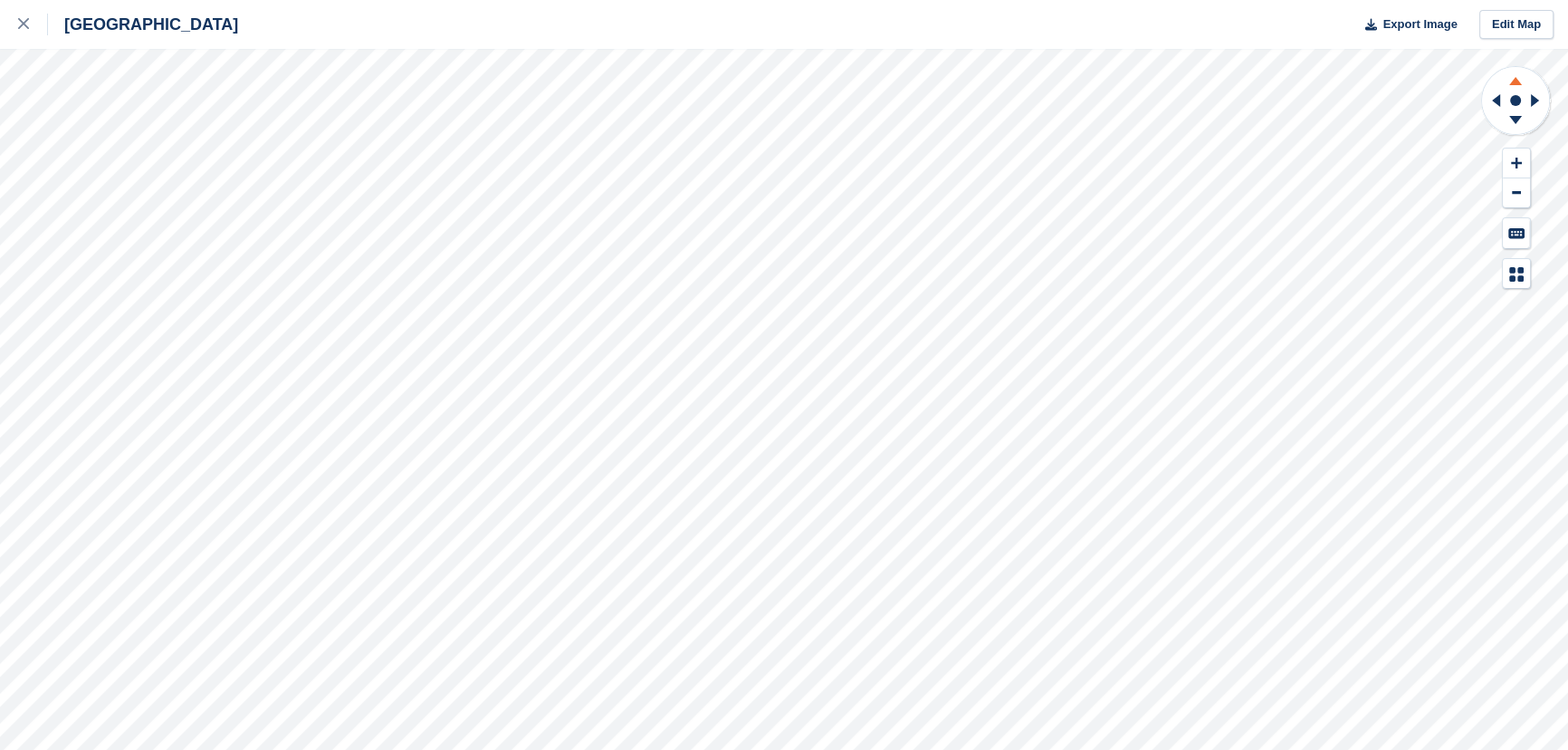 click 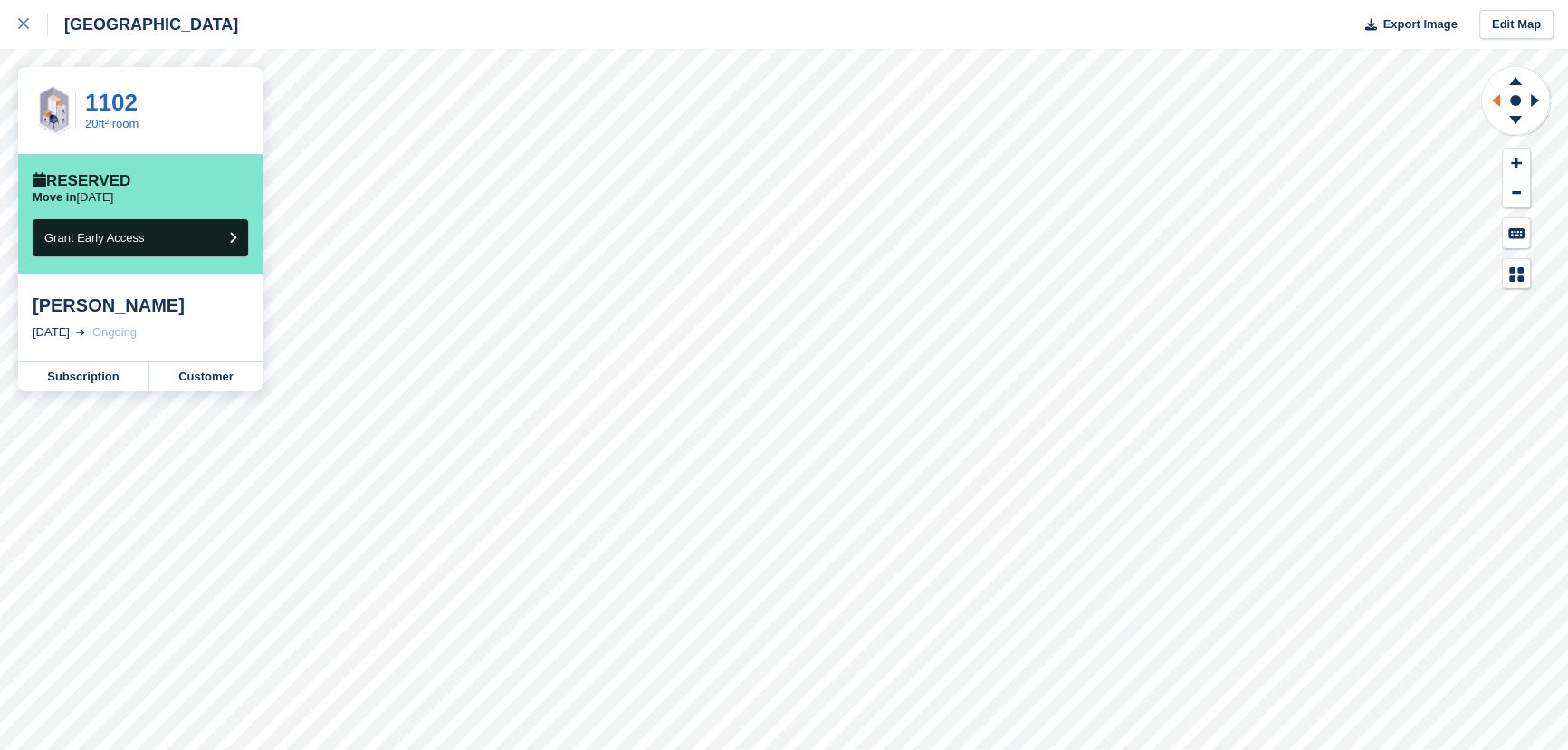click 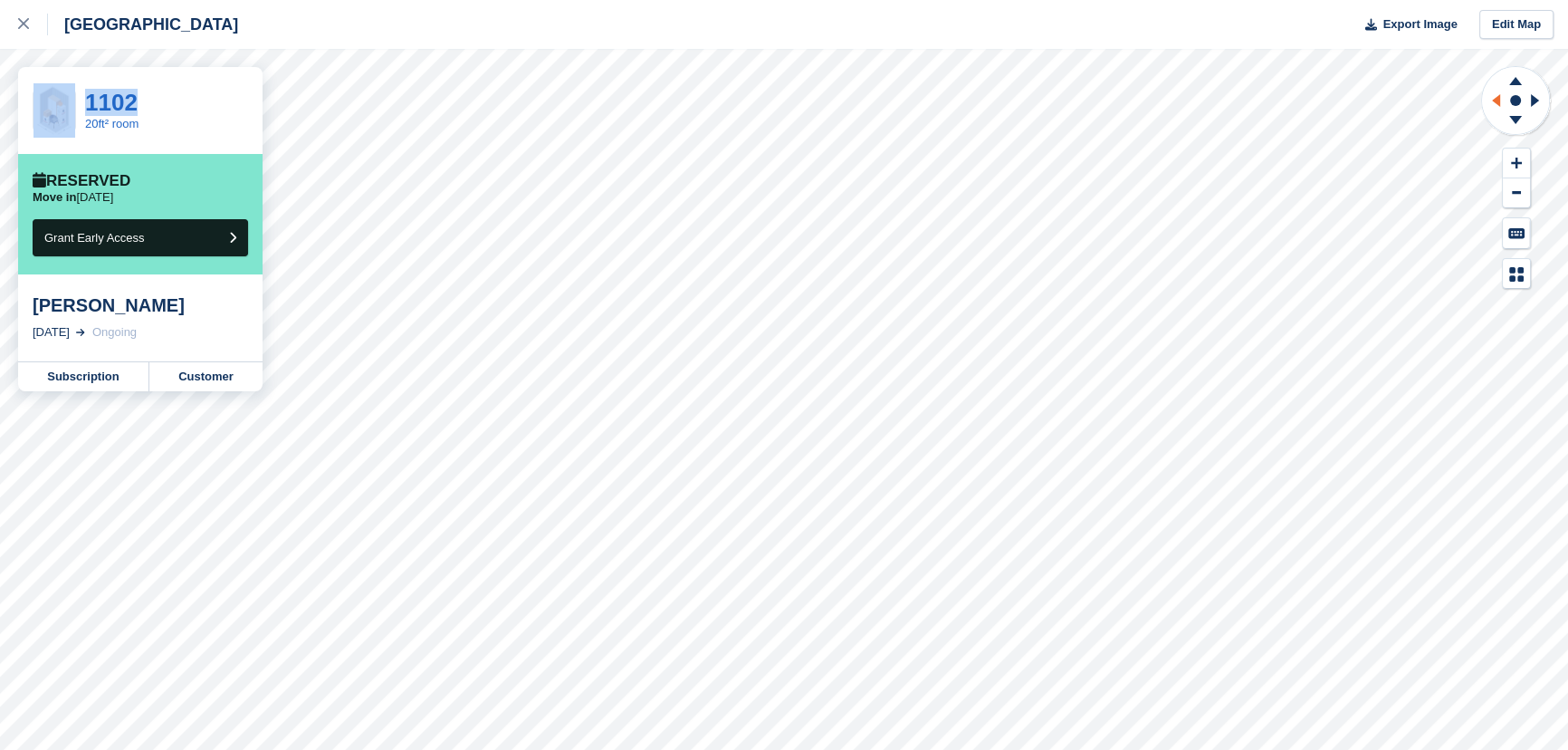 click 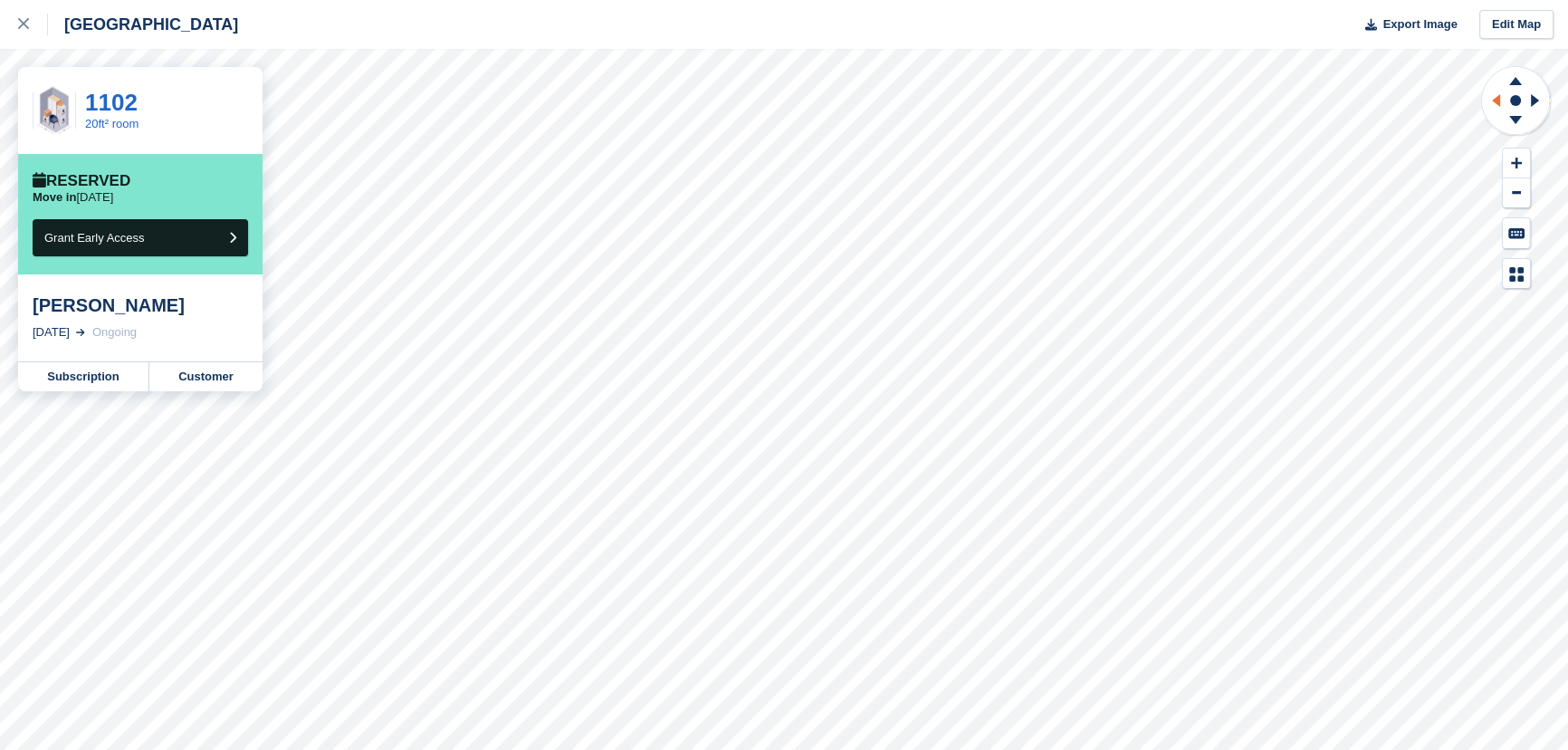 click 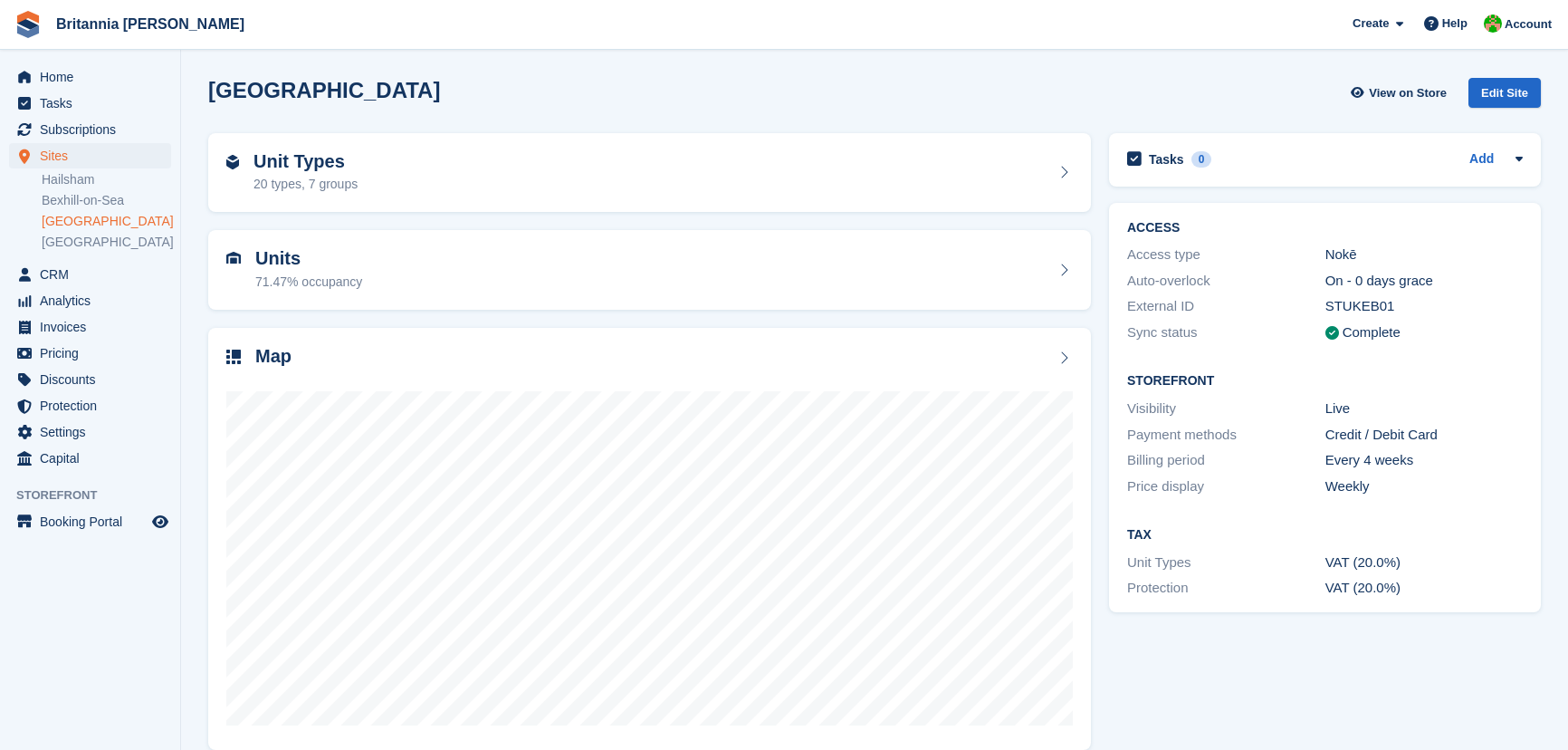 scroll, scrollTop: 0, scrollLeft: 0, axis: both 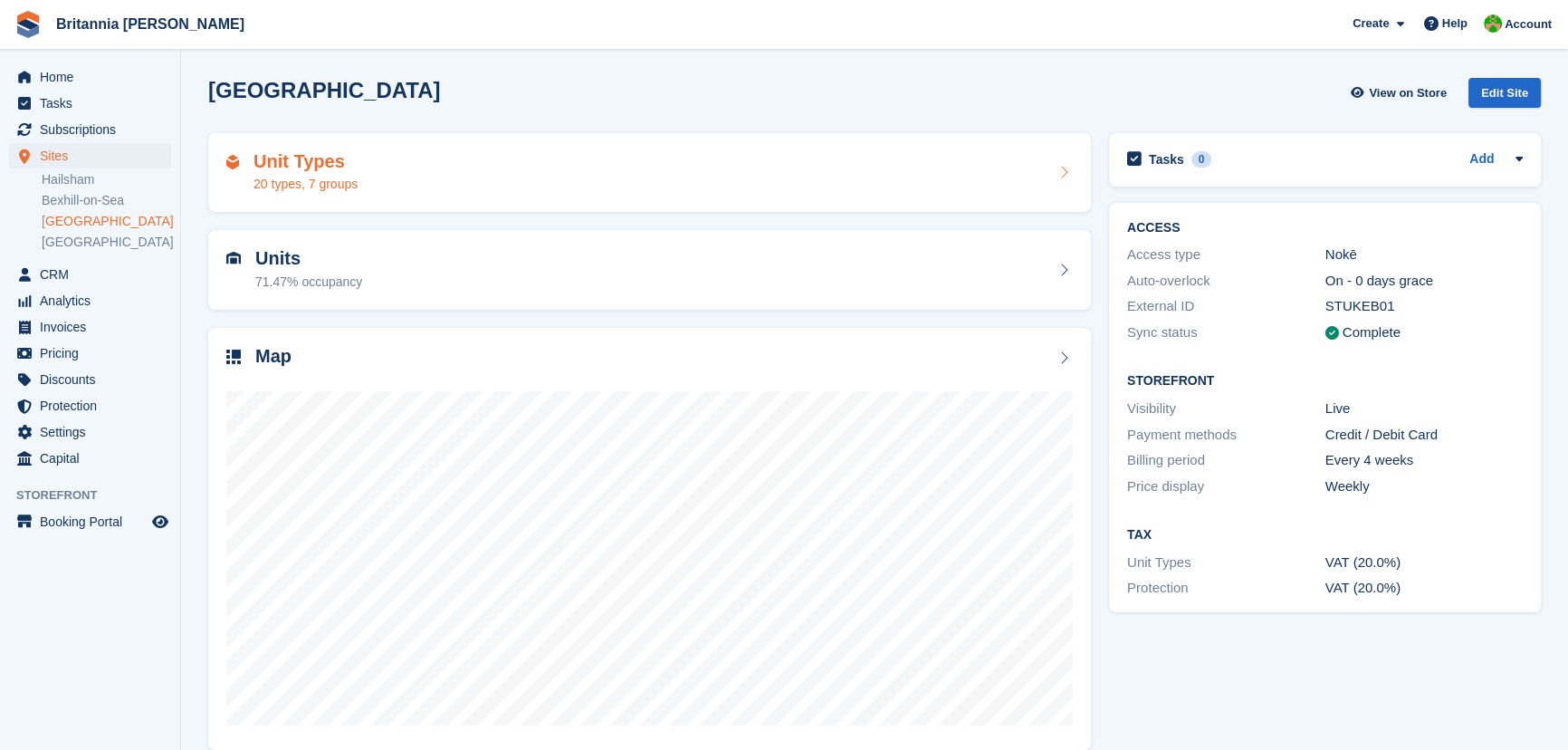 click on "20 types, 7 groups" at bounding box center (305, 184) 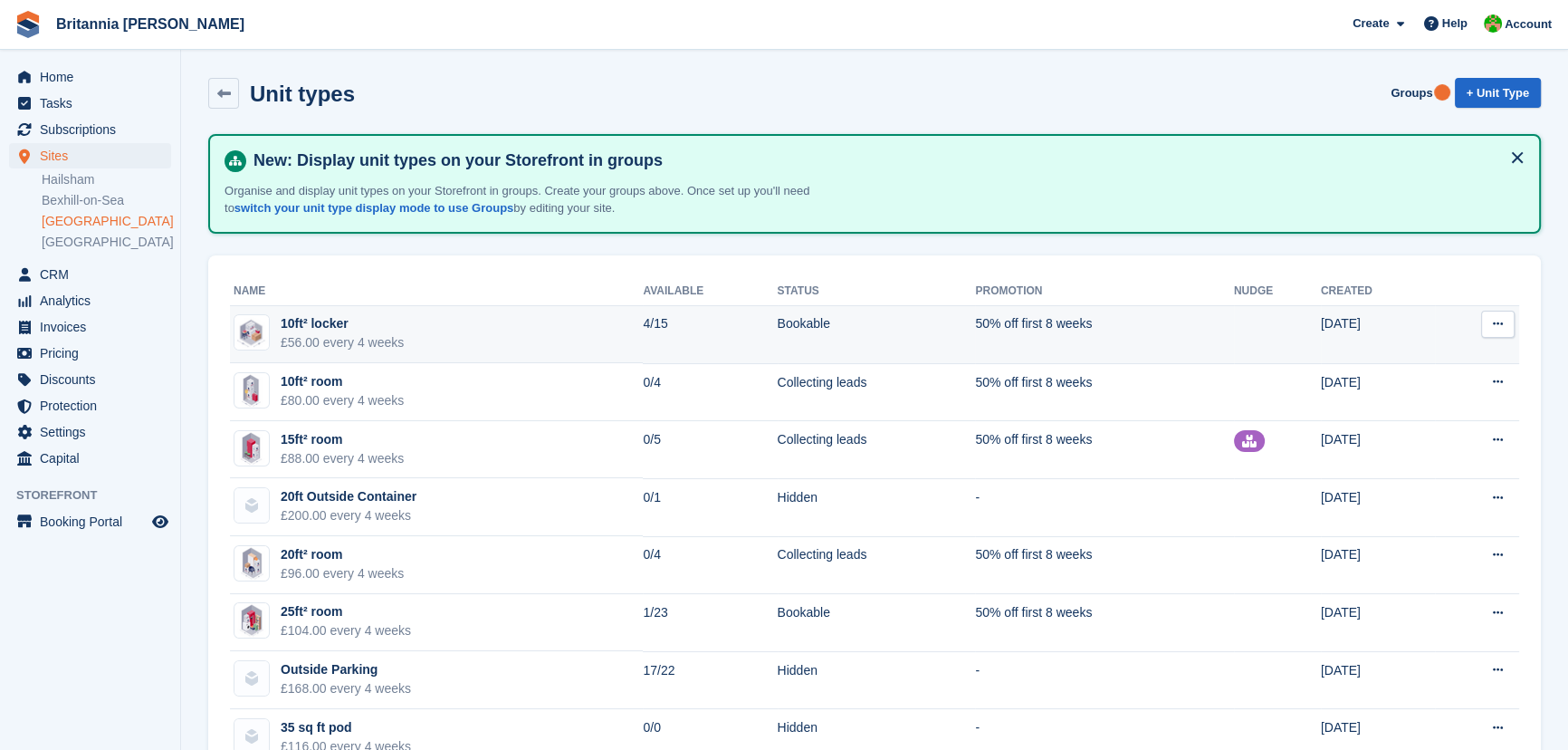 scroll, scrollTop: 164, scrollLeft: 0, axis: vertical 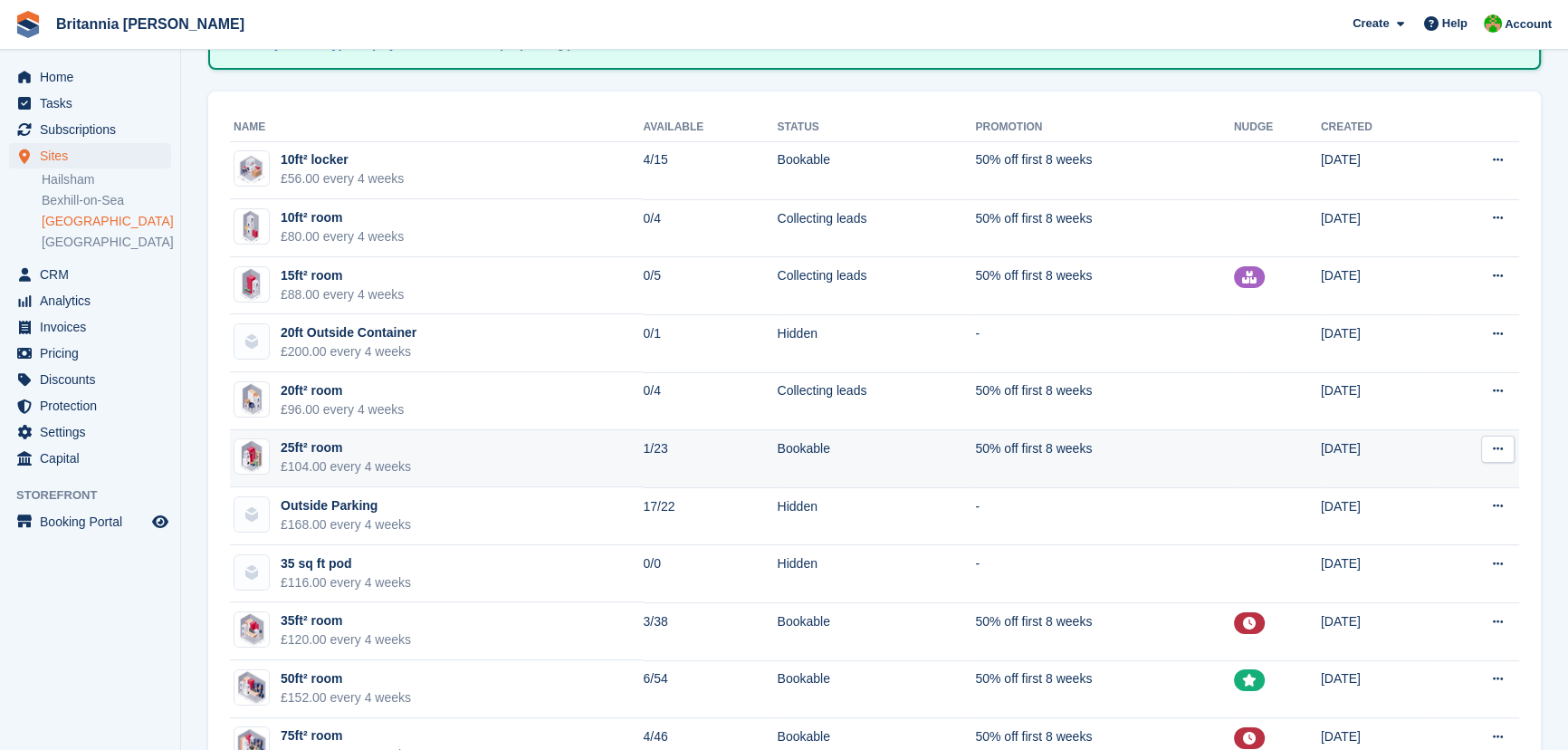 click on "25ft² room" at bounding box center (346, 447) 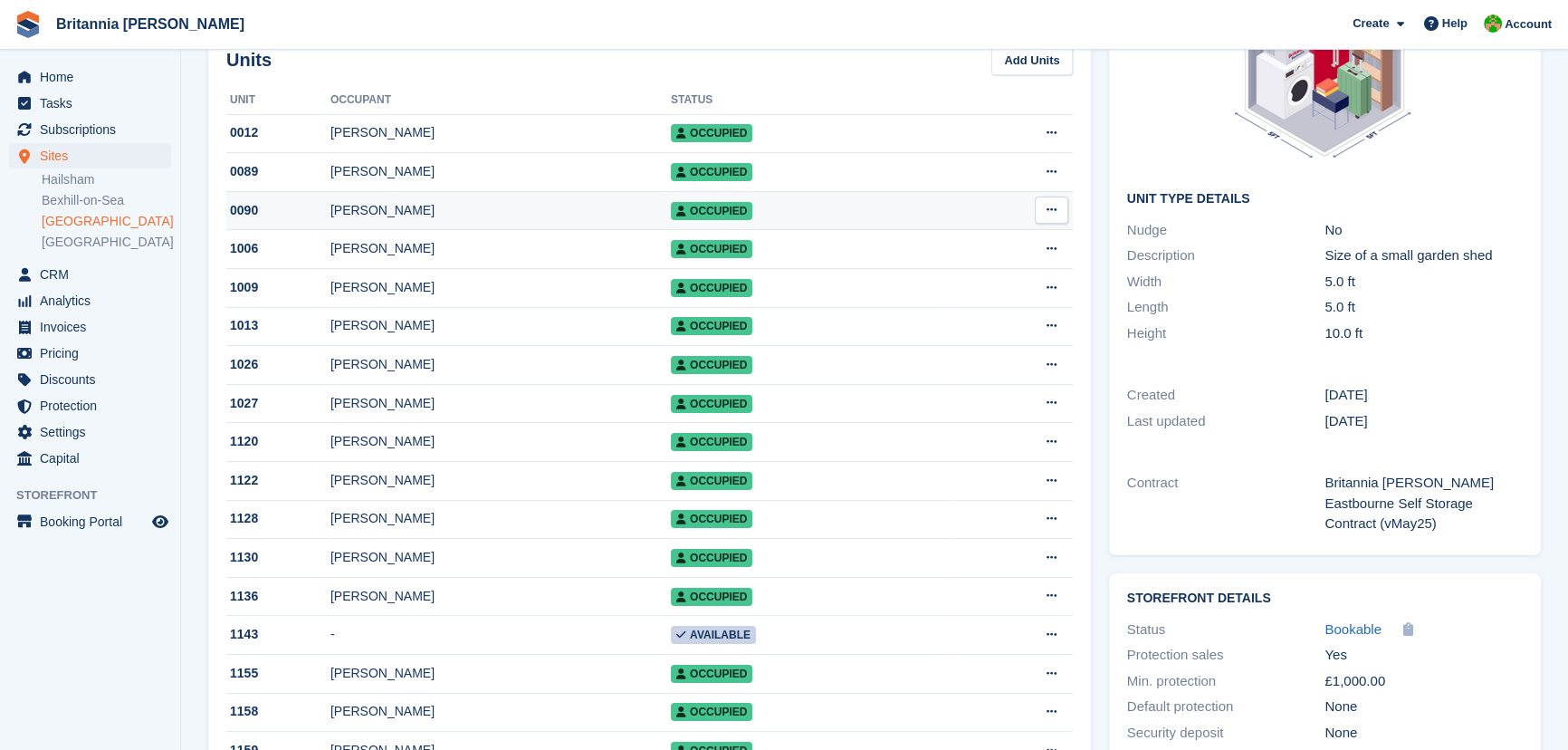 scroll, scrollTop: 411, scrollLeft: 0, axis: vertical 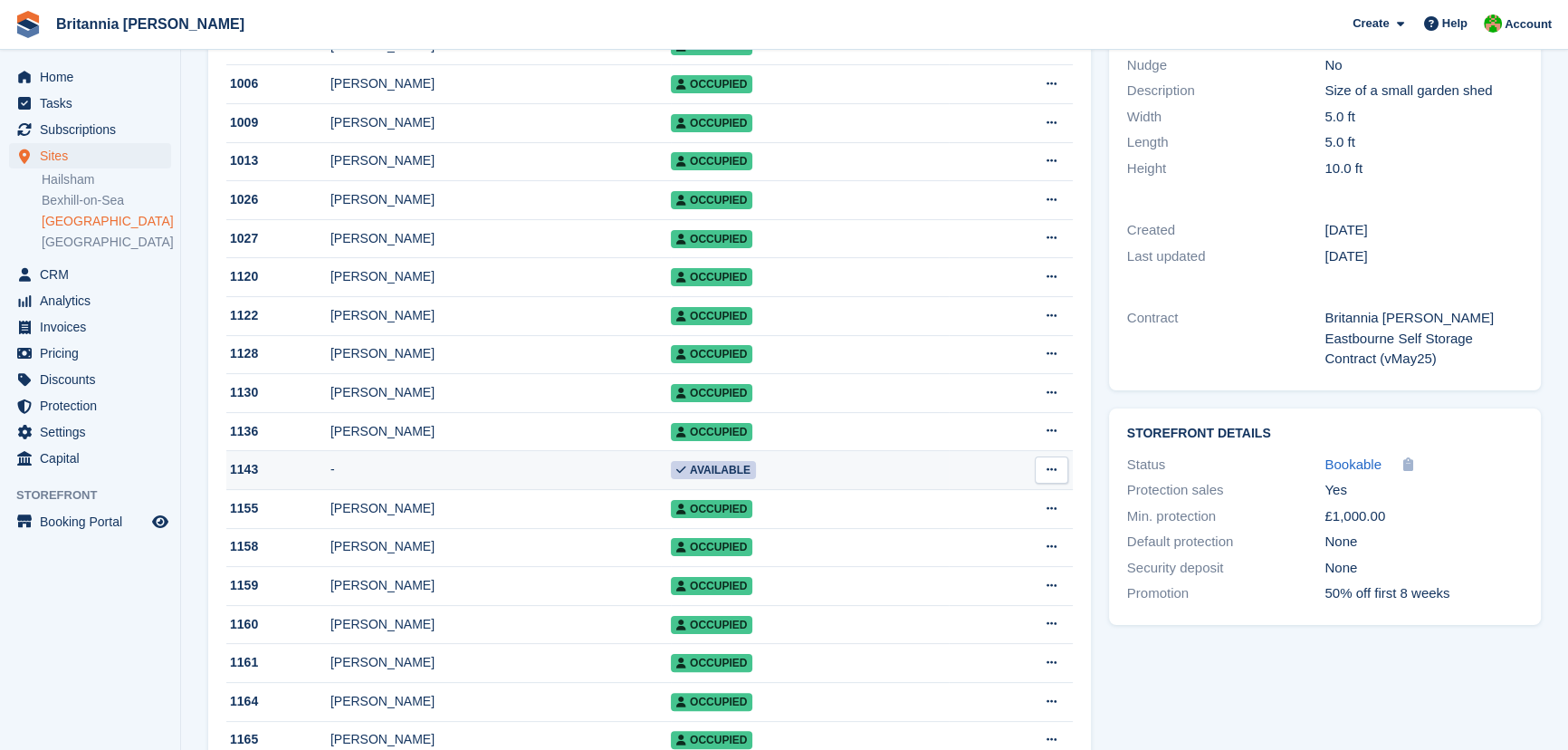 click on "-" at bounding box center [501, 470] 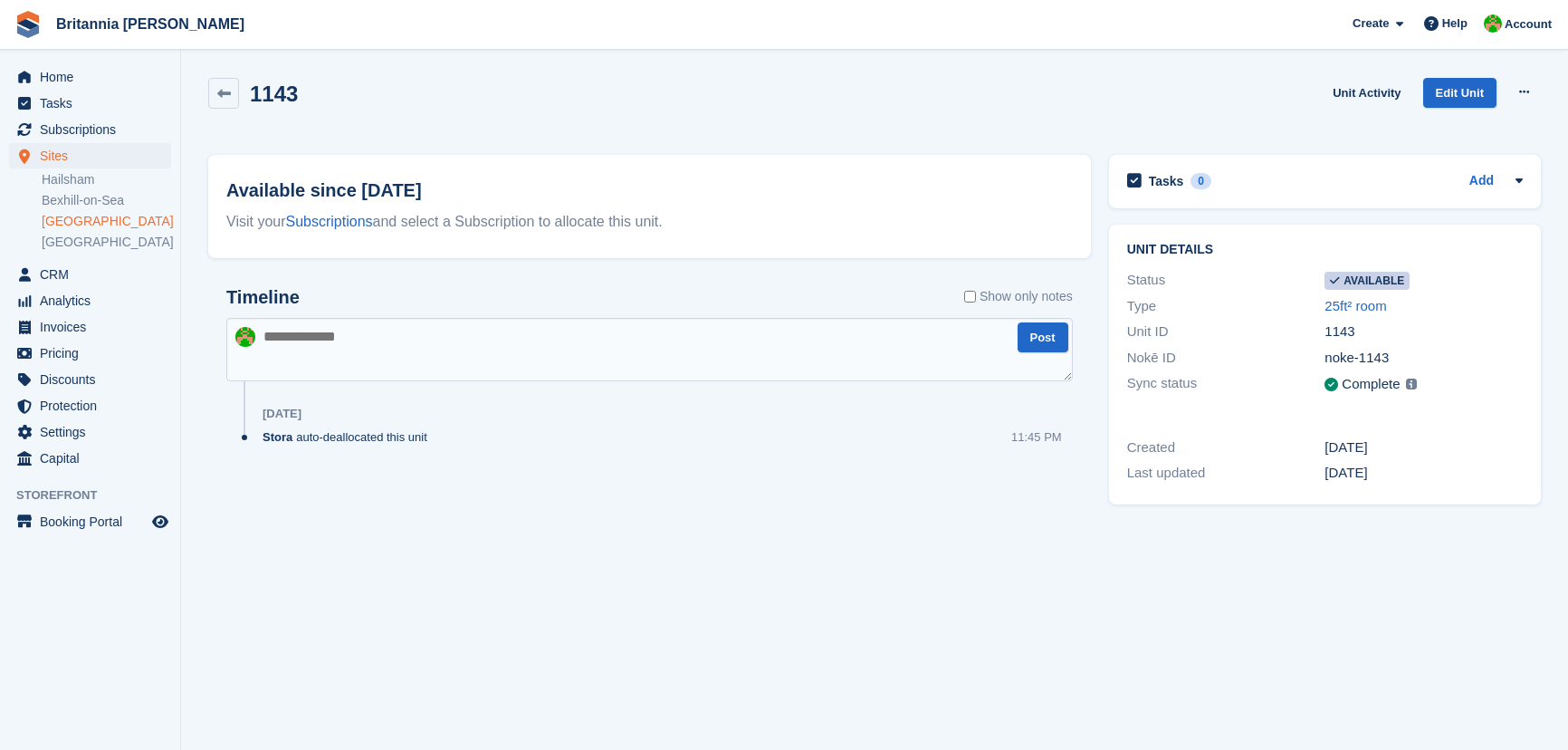 scroll, scrollTop: 0, scrollLeft: 0, axis: both 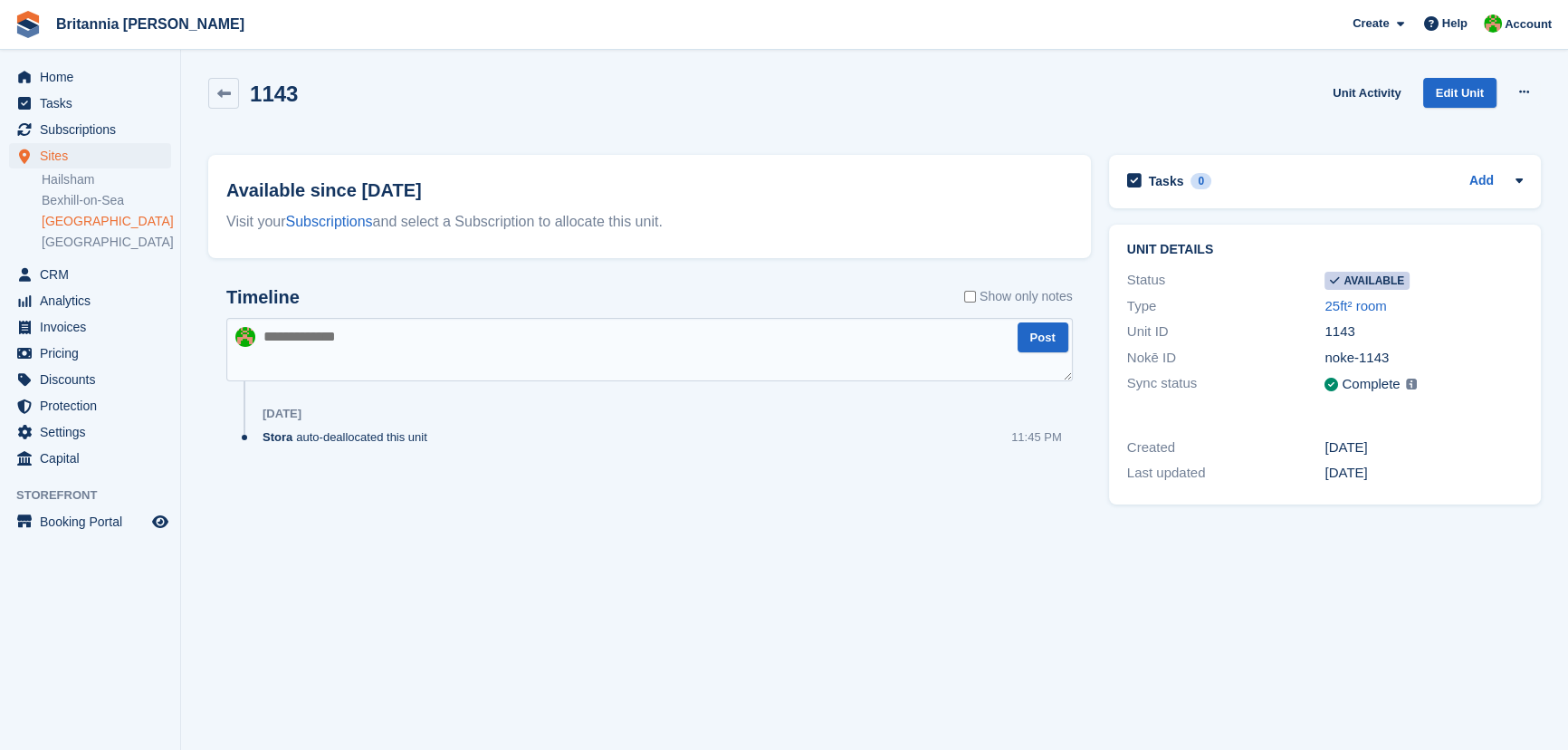 click on "[GEOGRAPHIC_DATA]" at bounding box center [106, 221] 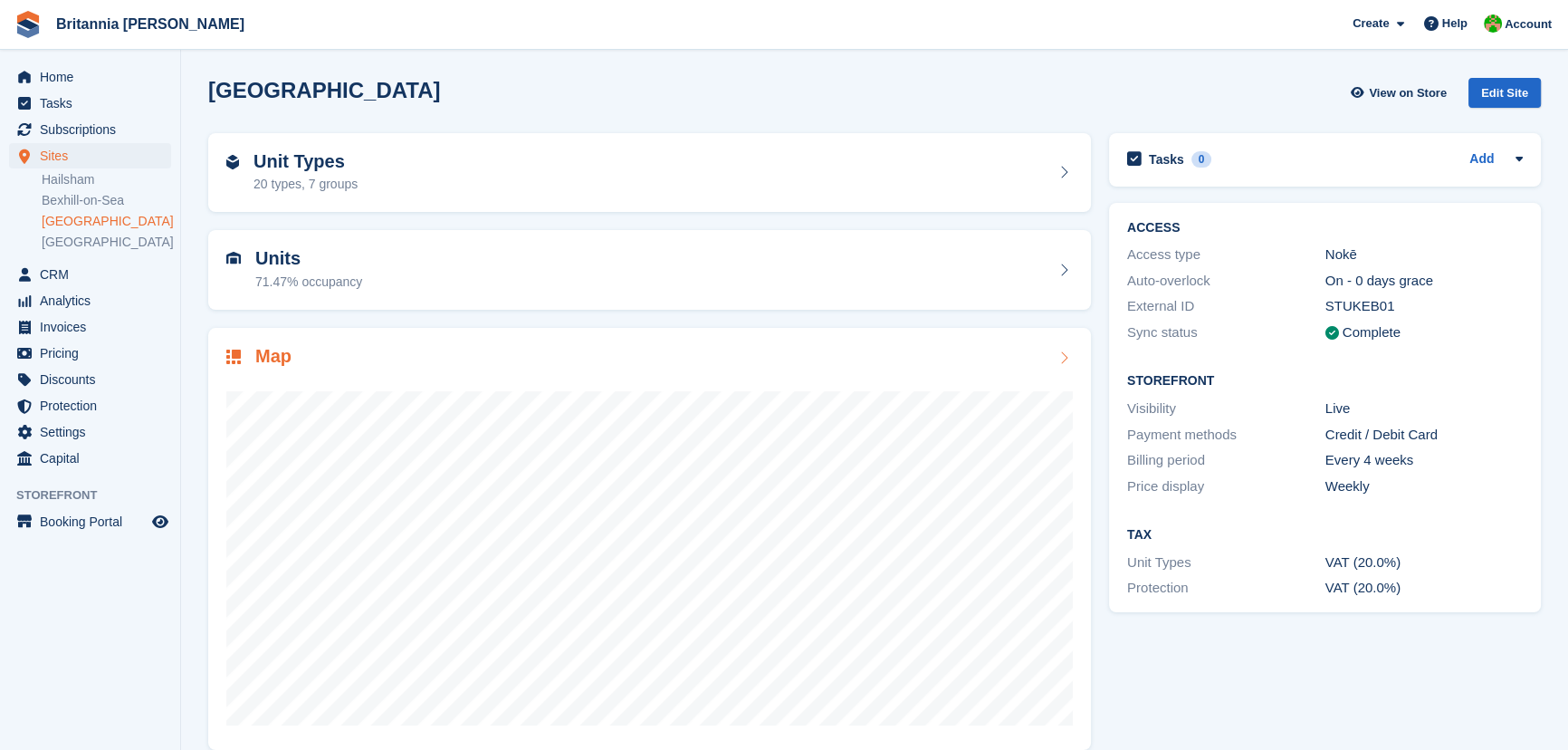 scroll, scrollTop: 22, scrollLeft: 0, axis: vertical 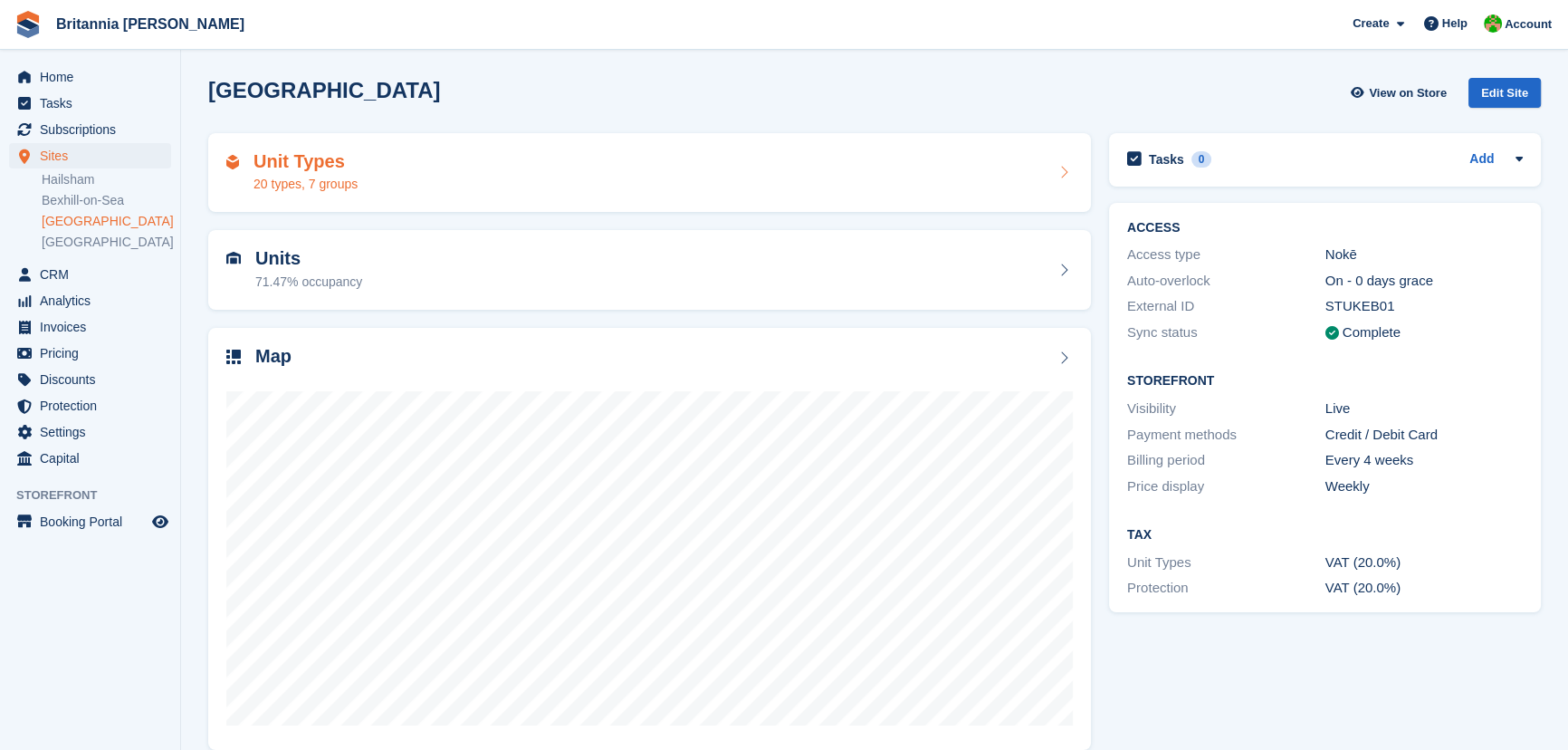 click on "Unit Types
20 types, 7 groups" at bounding box center [305, 173] 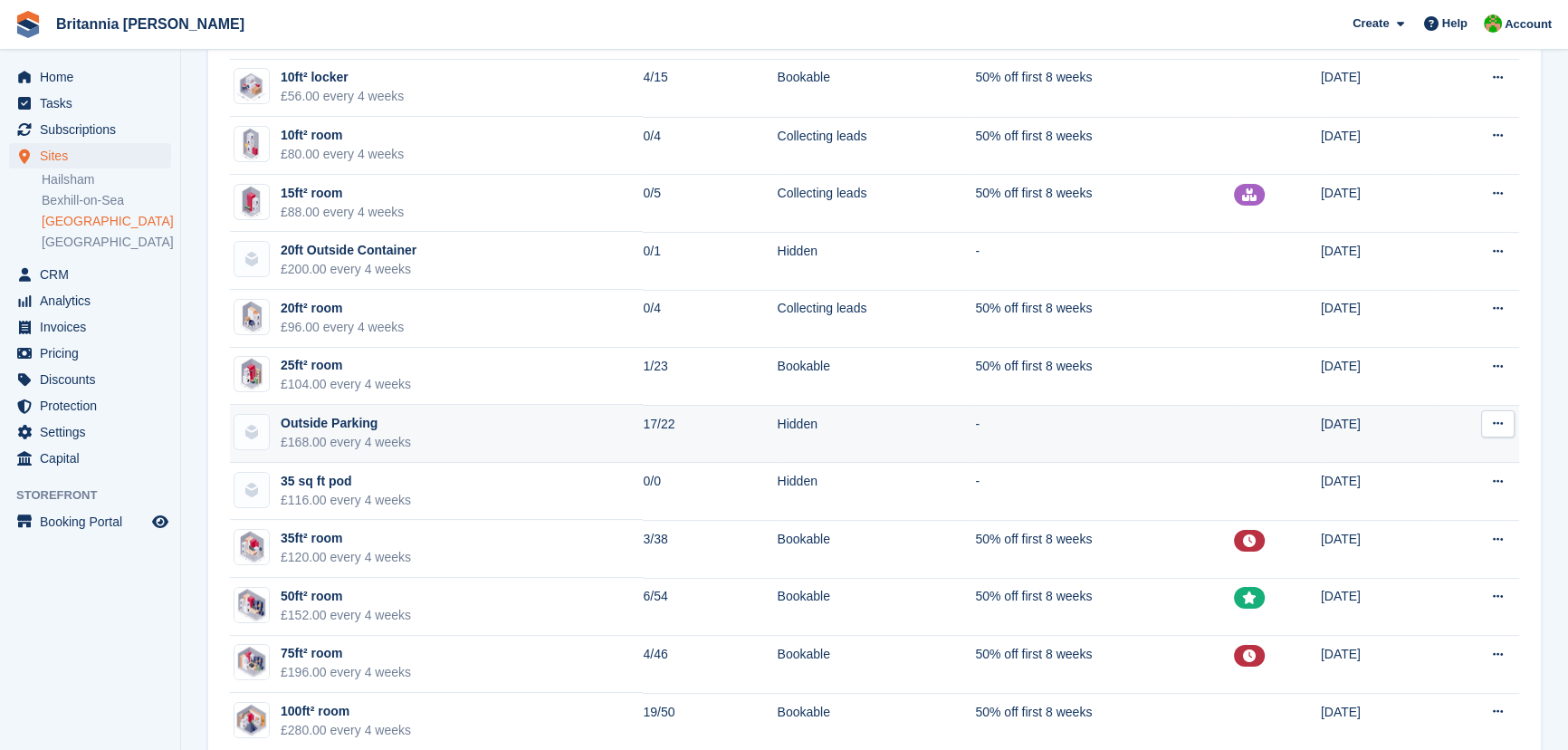scroll, scrollTop: 494, scrollLeft: 0, axis: vertical 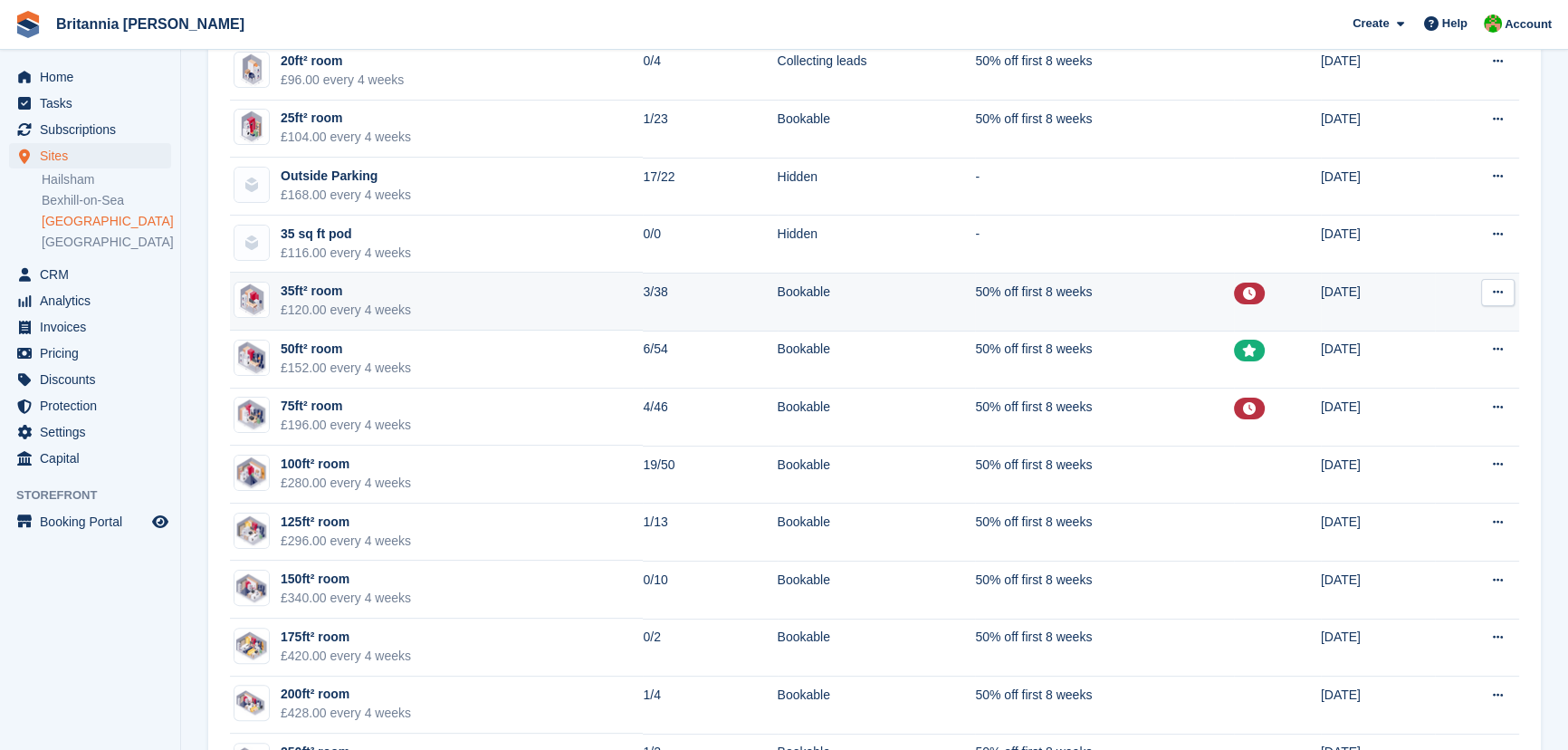 click on "£120.00 every 4 weeks" at bounding box center [346, 310] 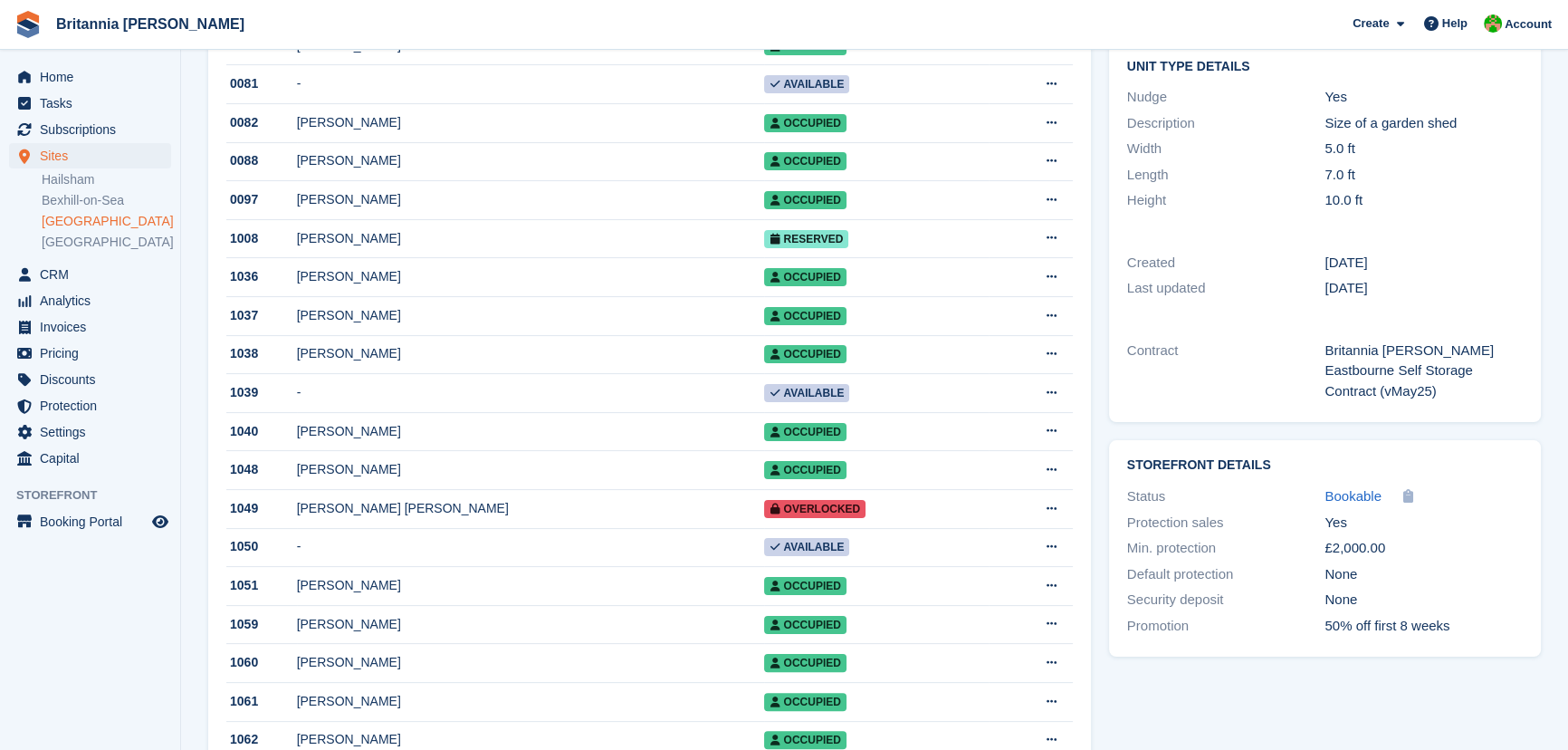 scroll, scrollTop: 246, scrollLeft: 0, axis: vertical 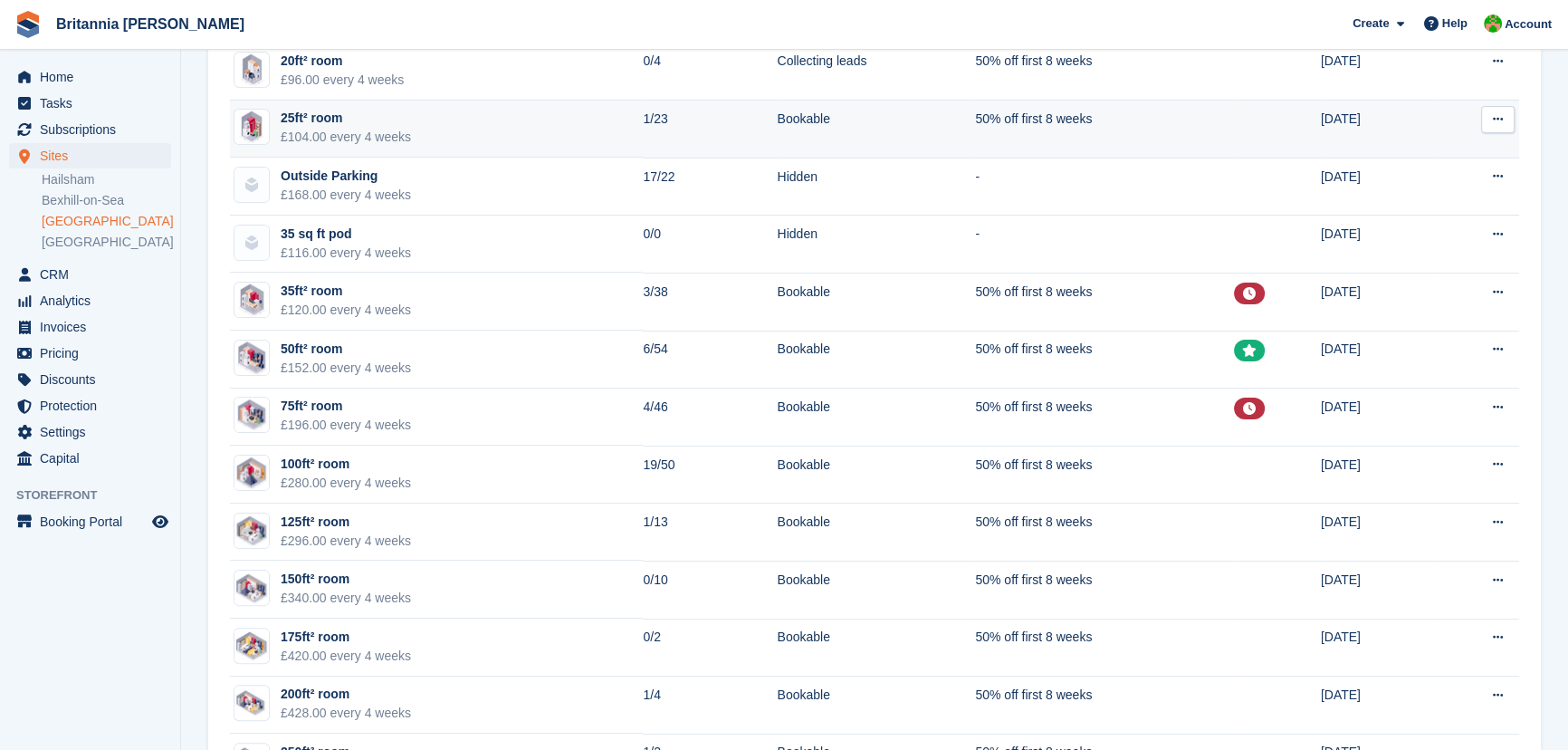 click on "£104.00 every 4 weeks" at bounding box center [346, 137] 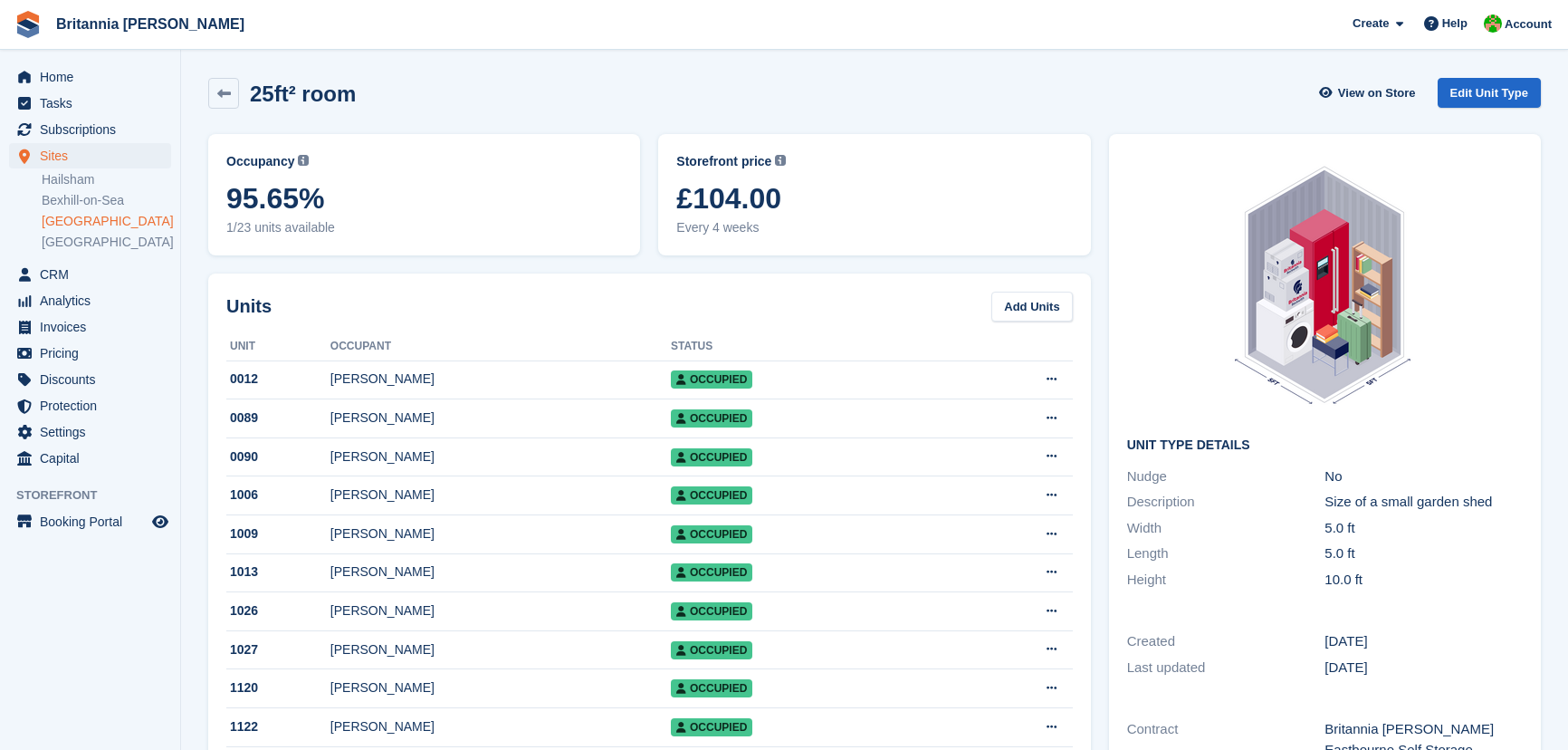 click on "Occupancy
Current percentage of all currently allocated units of this unit type in terms of area. Includes units with occupied, repo or overlocked status.
95.65%
1/23 units available" at bounding box center [424, 195] 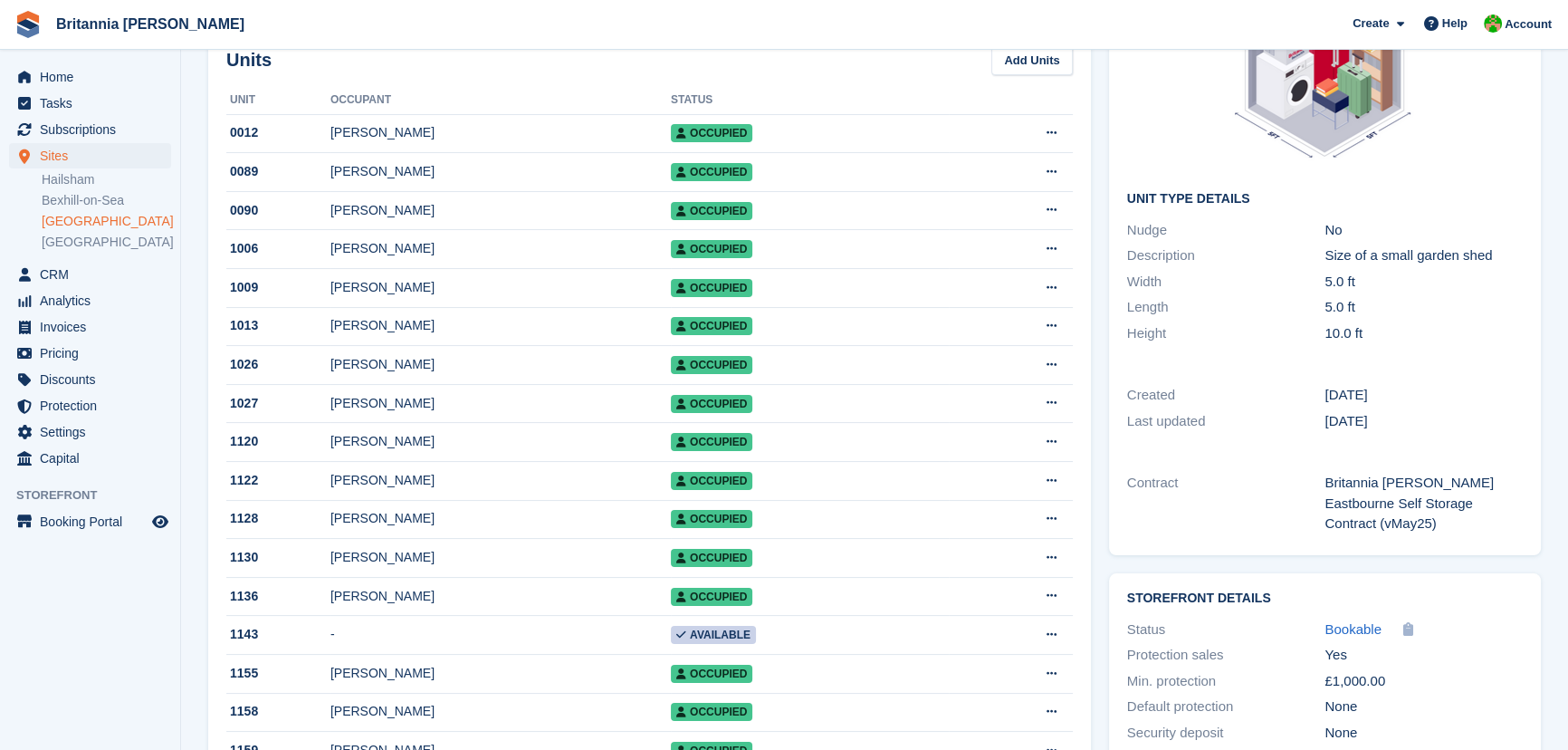 scroll, scrollTop: 164, scrollLeft: 0, axis: vertical 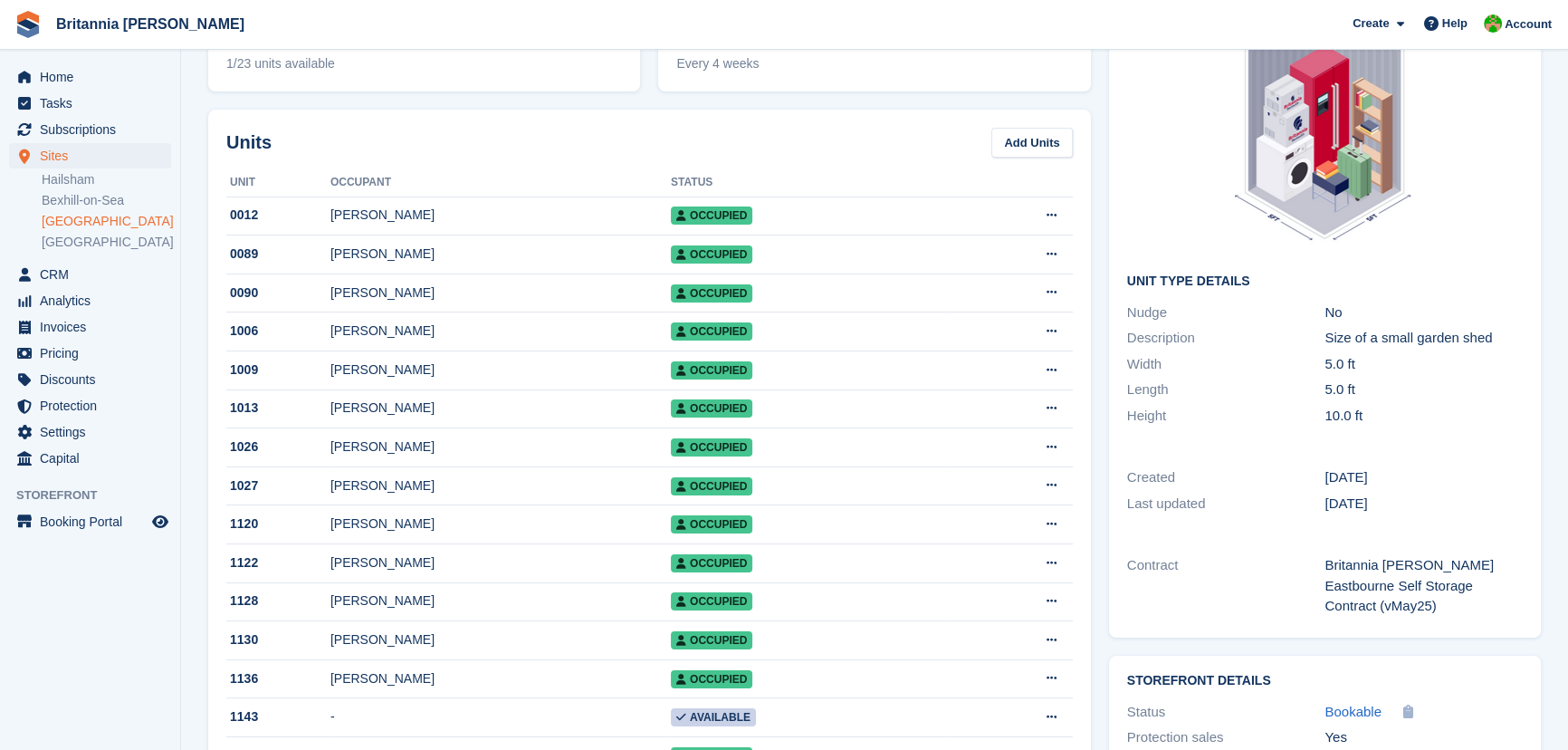 click on "[GEOGRAPHIC_DATA]" at bounding box center (106, 221) 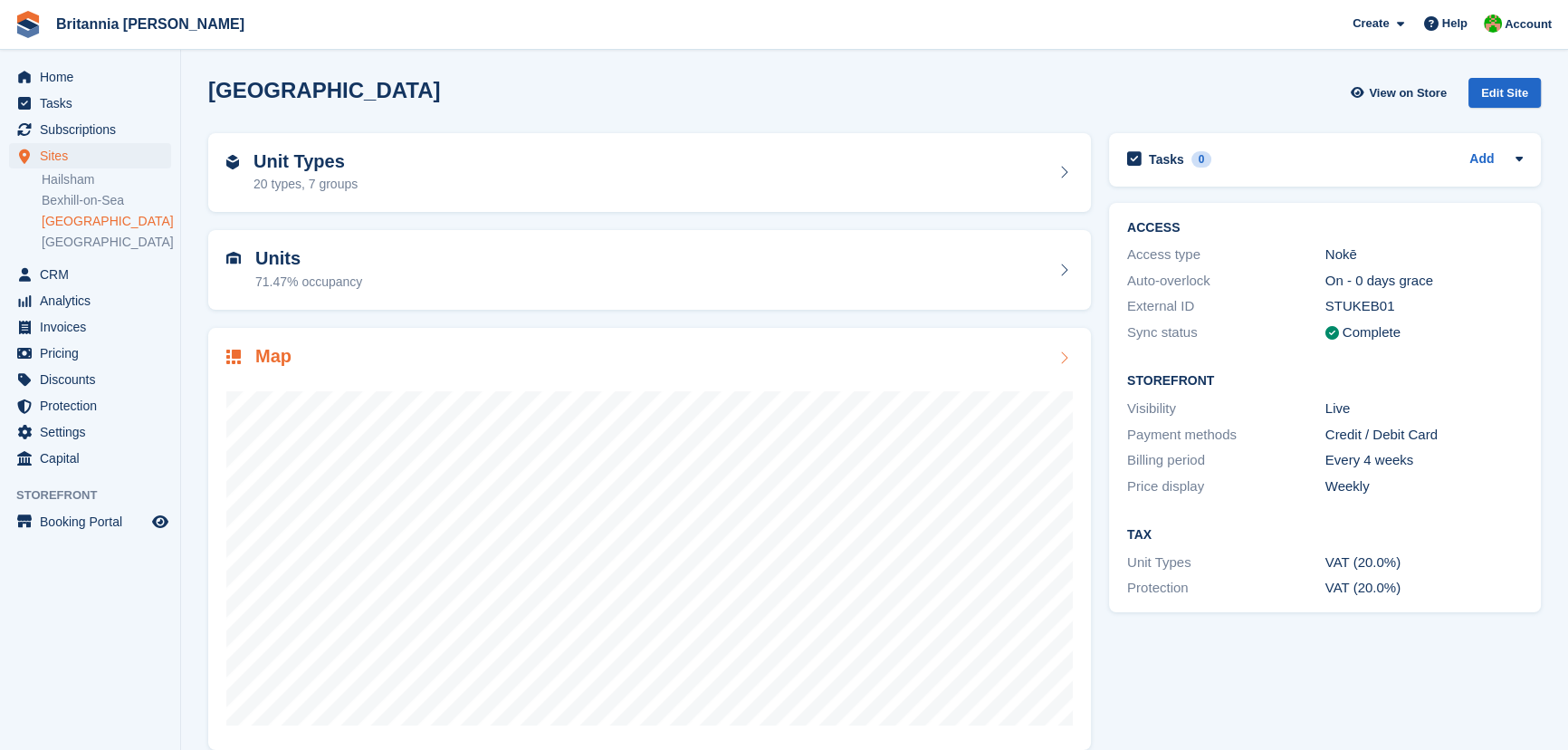 scroll, scrollTop: 22, scrollLeft: 0, axis: vertical 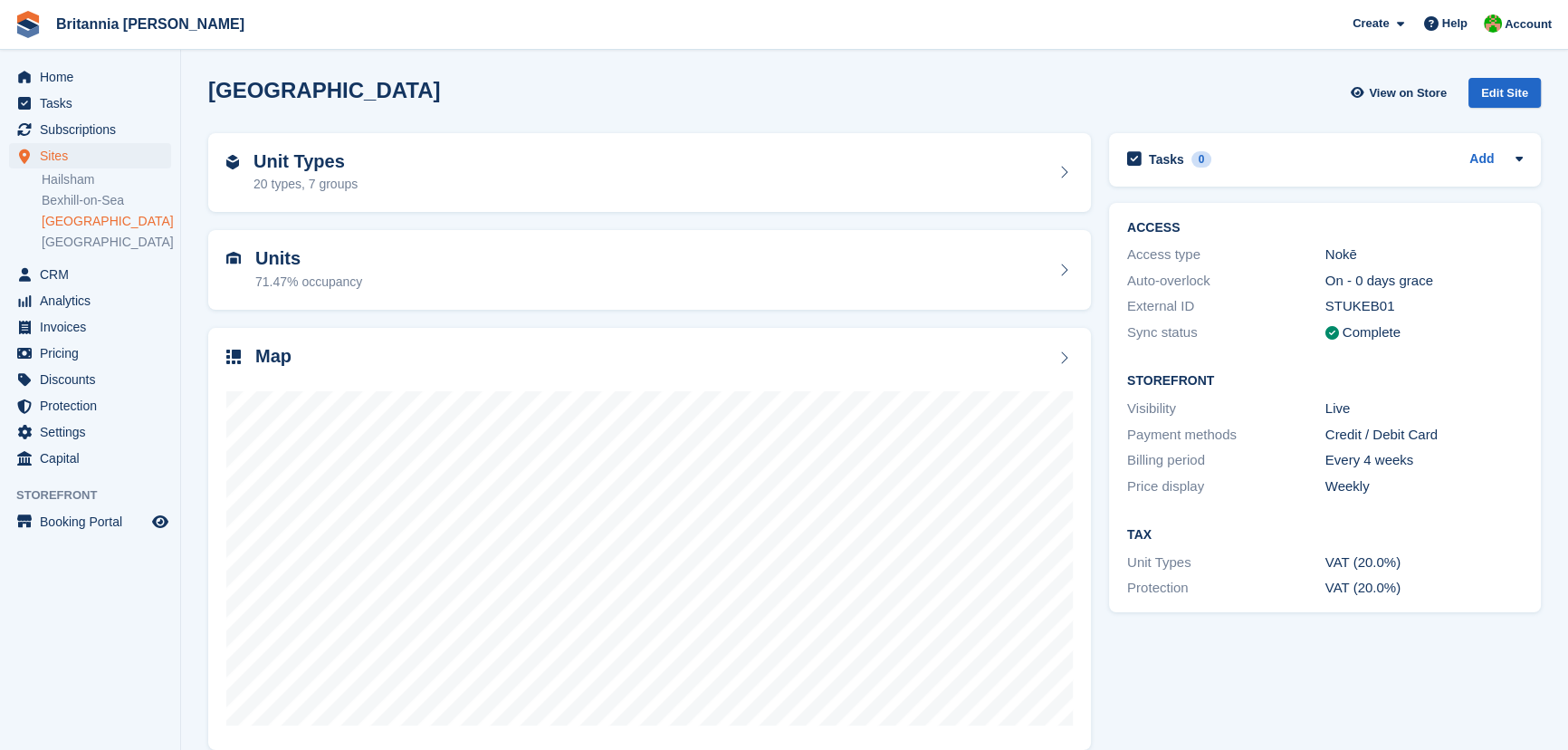 click on "[GEOGRAPHIC_DATA]" at bounding box center (106, 221) 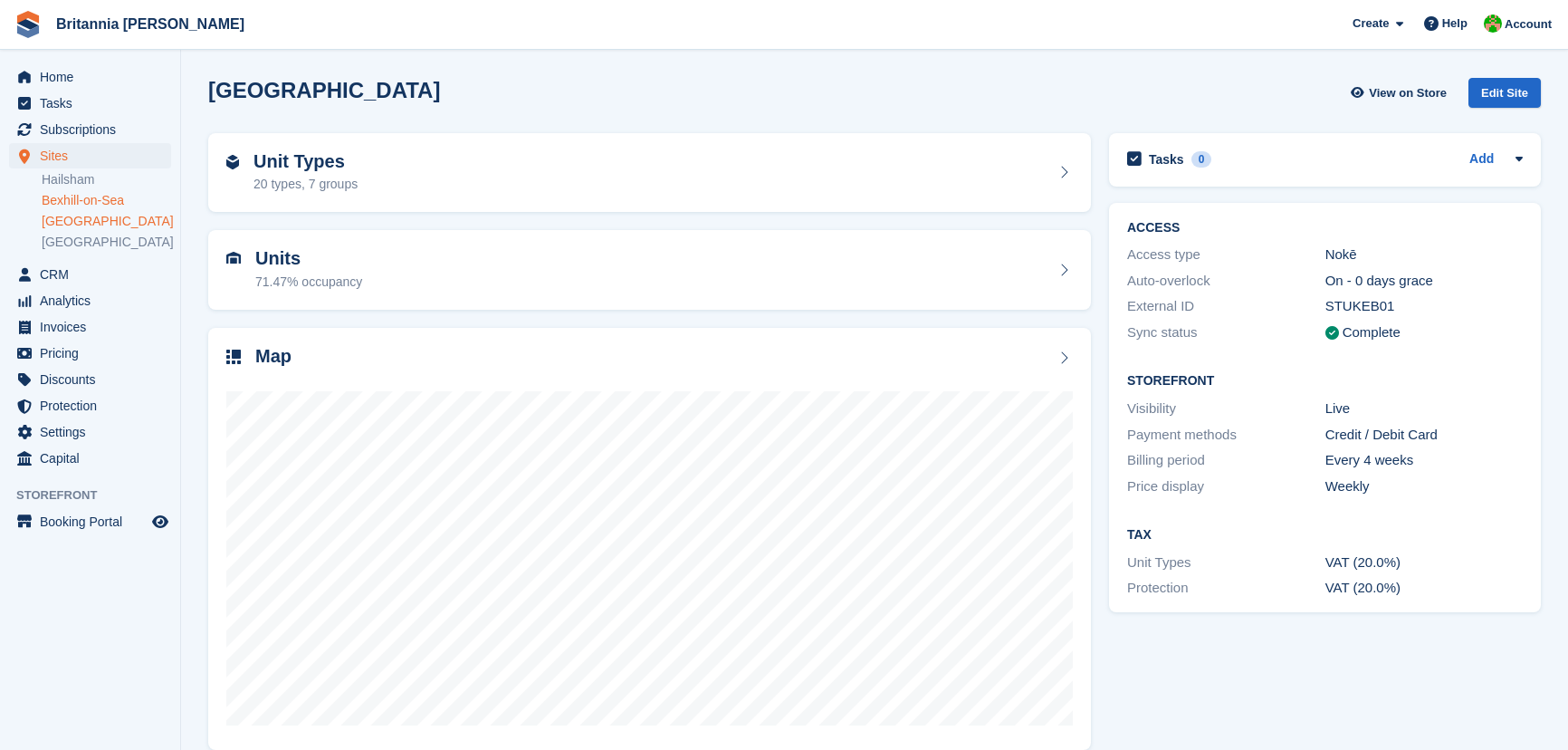 scroll, scrollTop: 0, scrollLeft: 0, axis: both 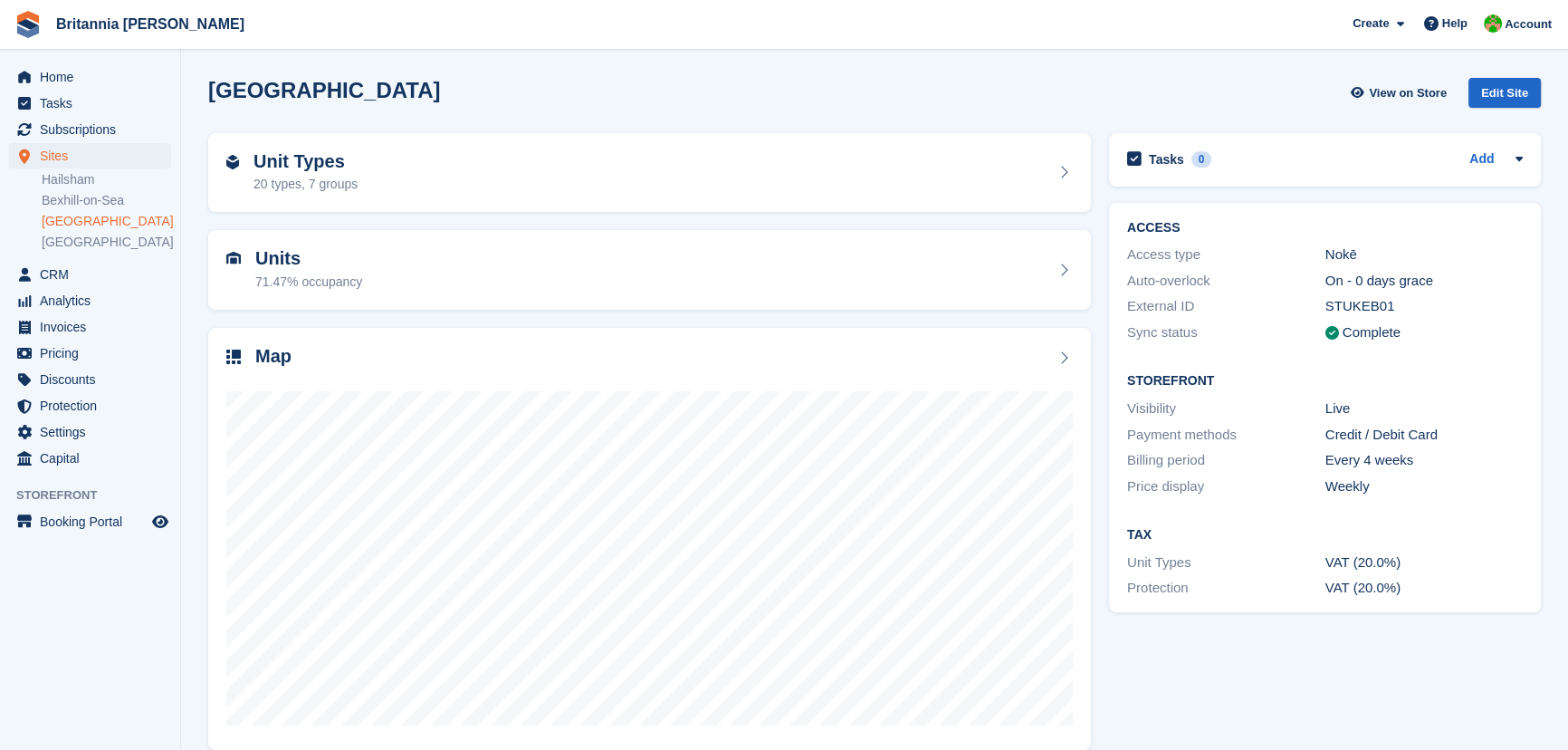 click on "[GEOGRAPHIC_DATA]" at bounding box center [106, 221] 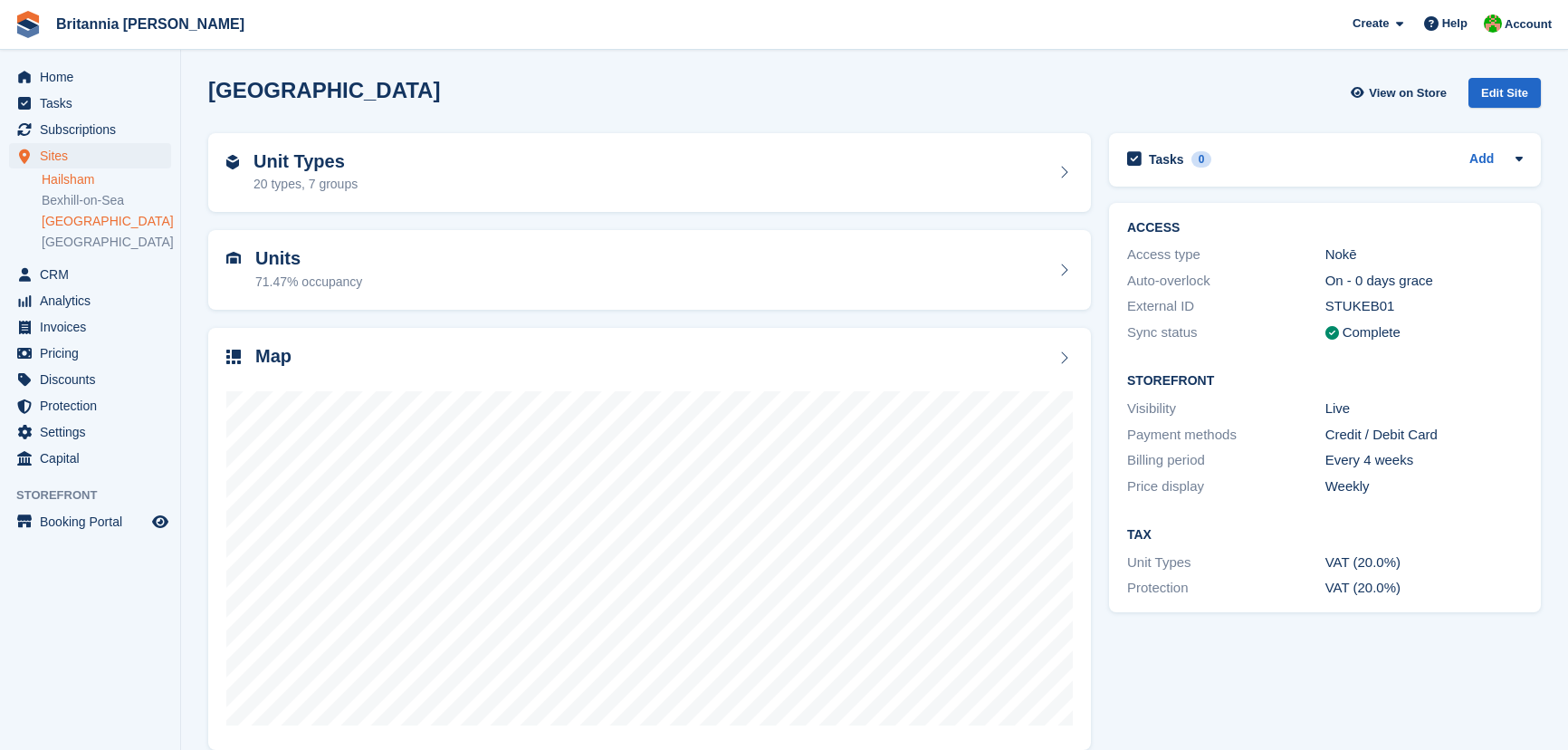 scroll, scrollTop: 0, scrollLeft: 0, axis: both 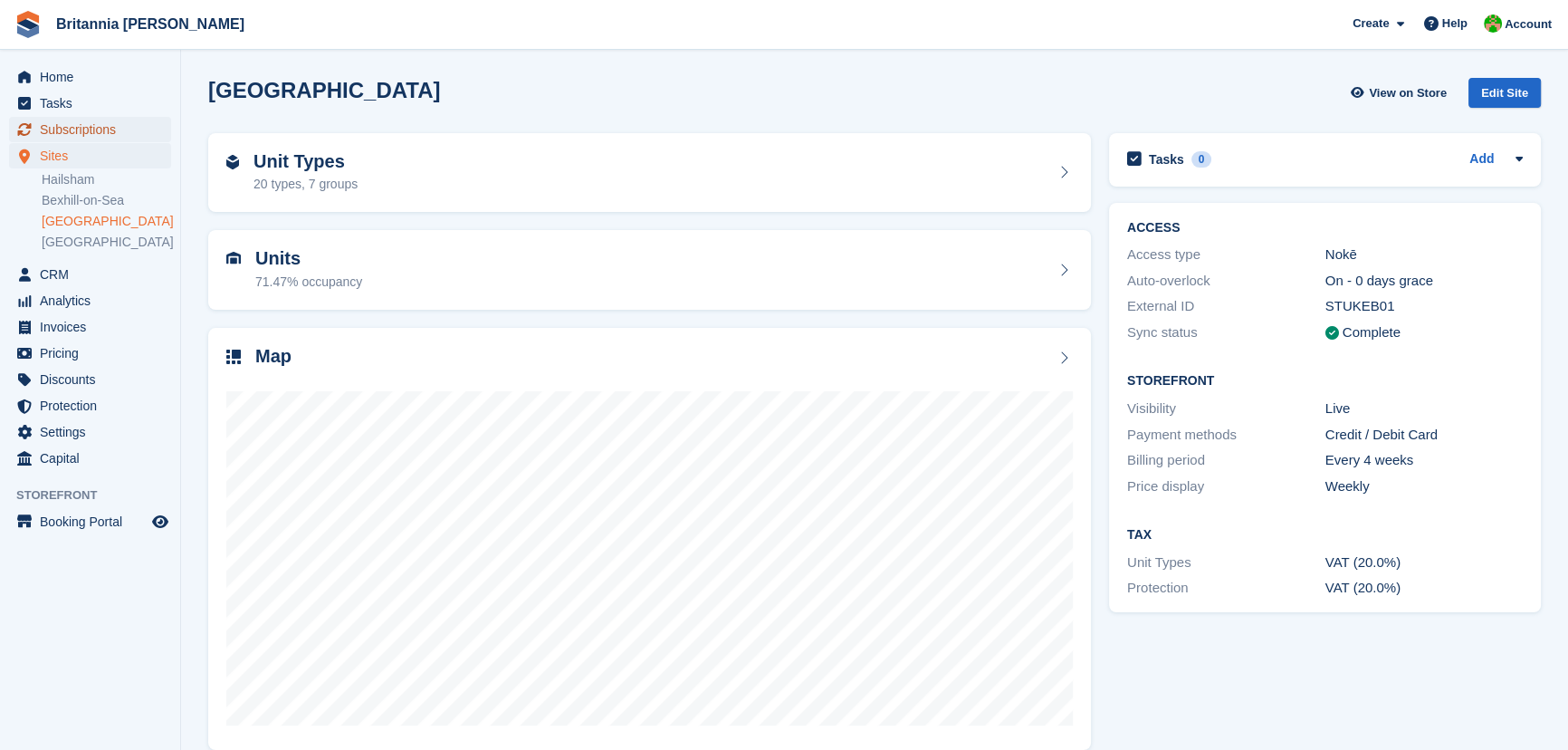 click on "Subscriptions" at bounding box center (94, 130) 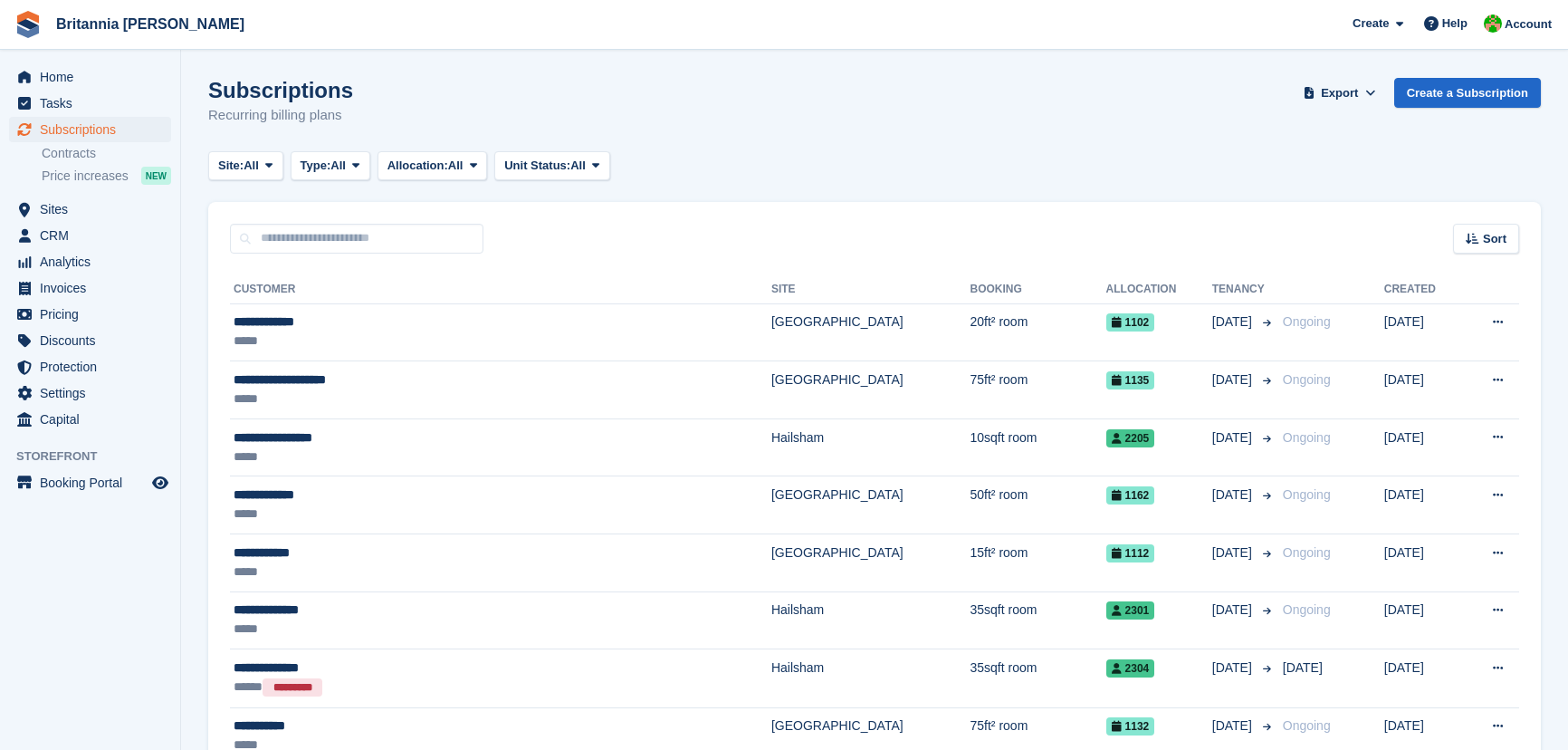 scroll, scrollTop: 0, scrollLeft: 0, axis: both 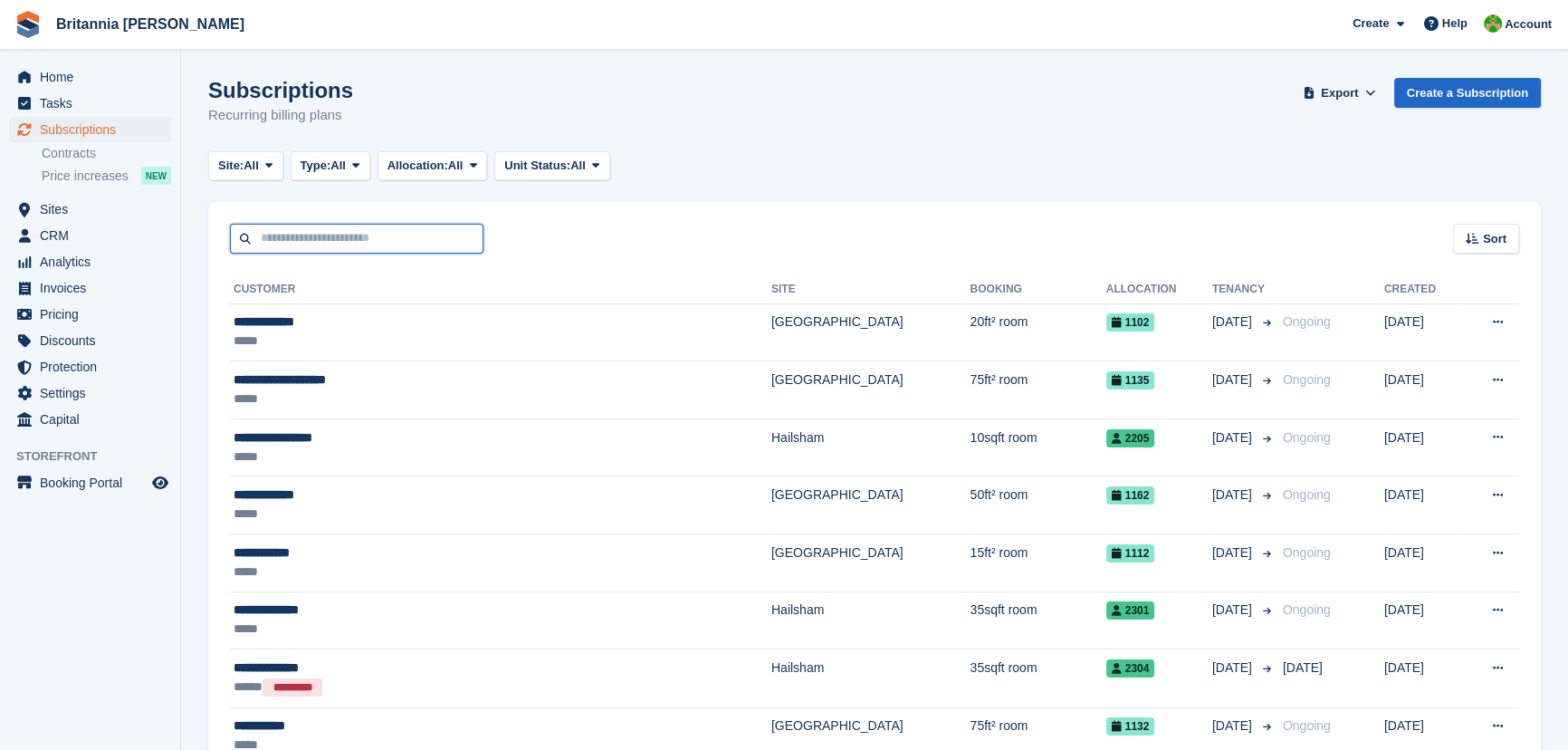 click at bounding box center (357, 238) 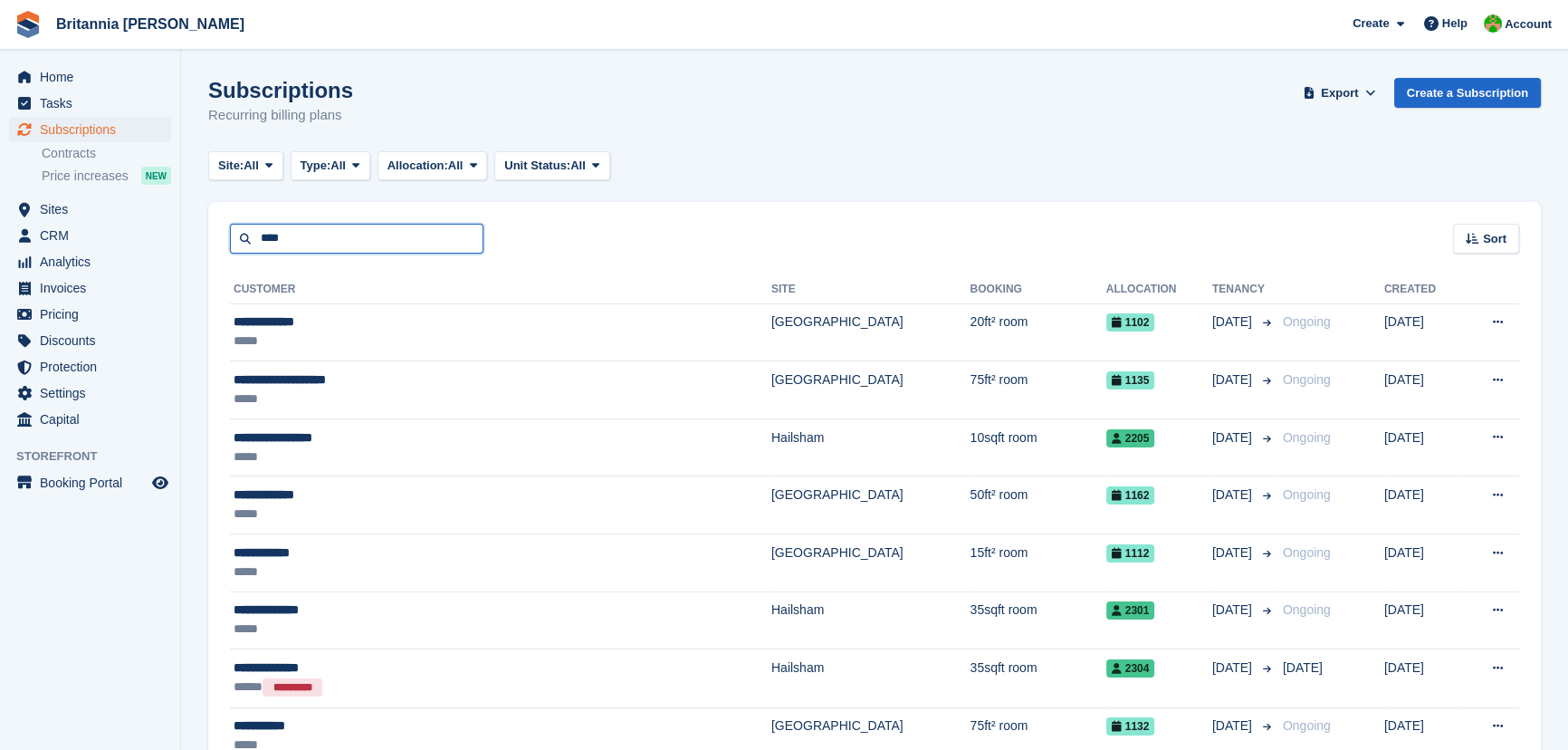 type on "****" 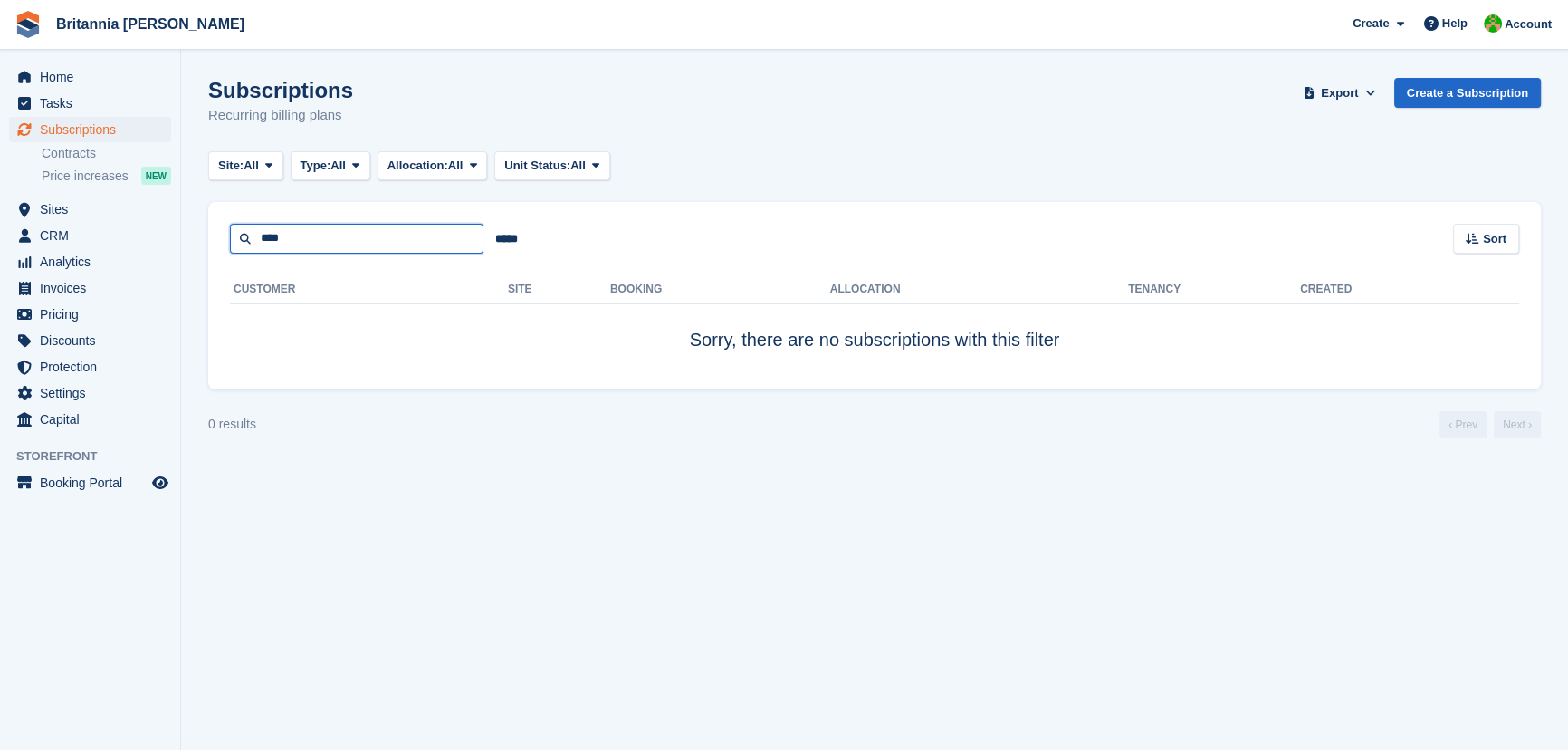 click on "****" at bounding box center (357, 238) 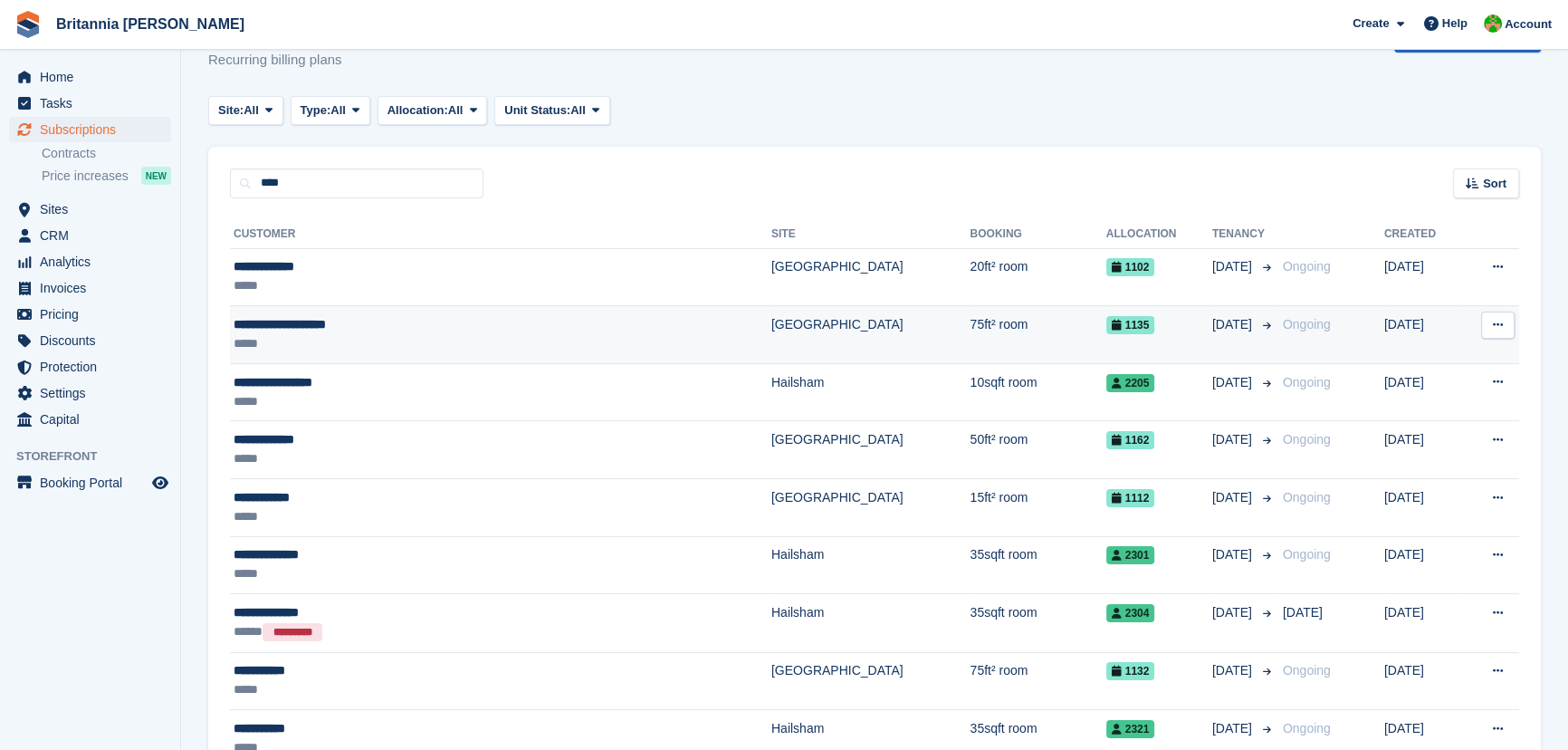 scroll, scrollTop: 0, scrollLeft: 0, axis: both 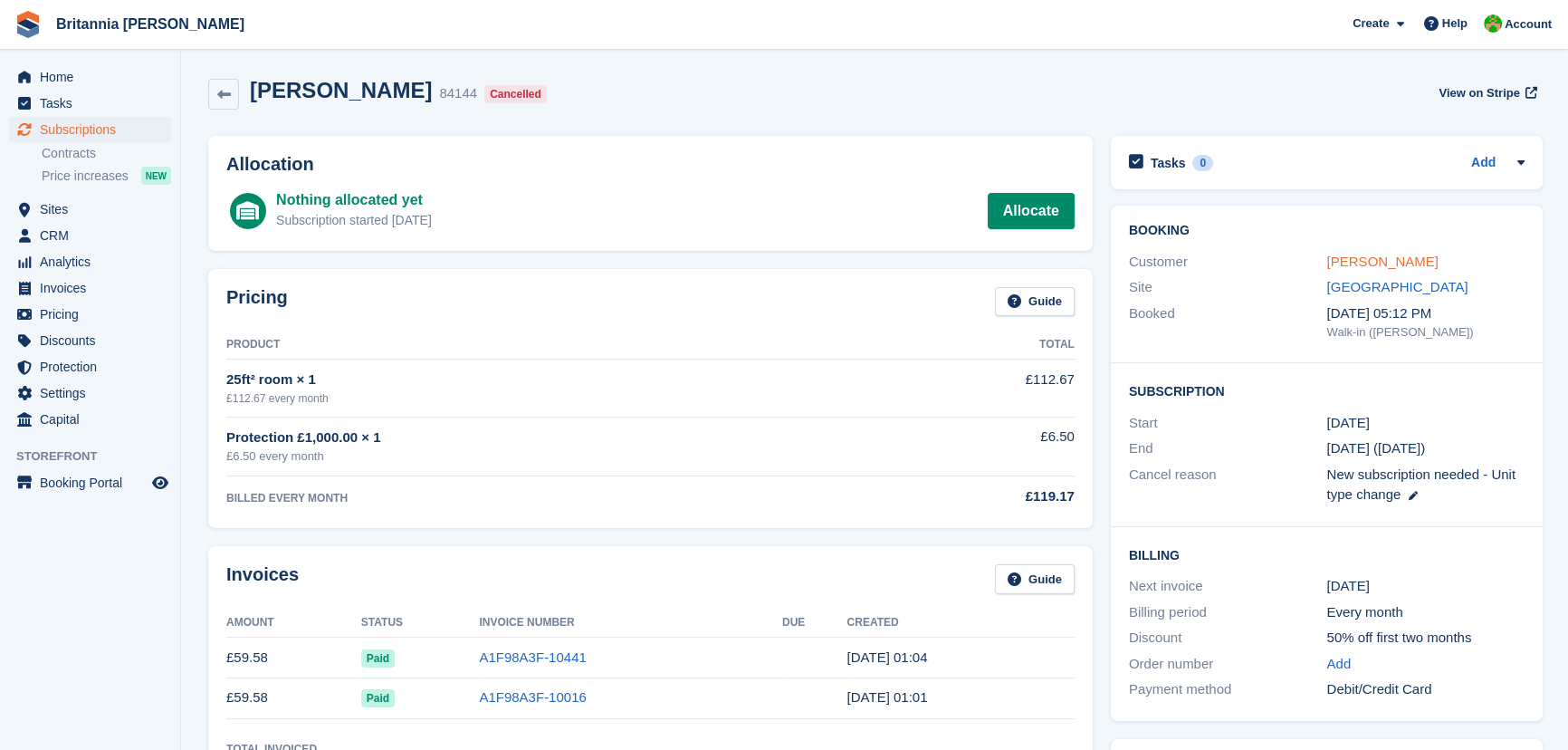 click on "[PERSON_NAME]" at bounding box center (1382, 261) 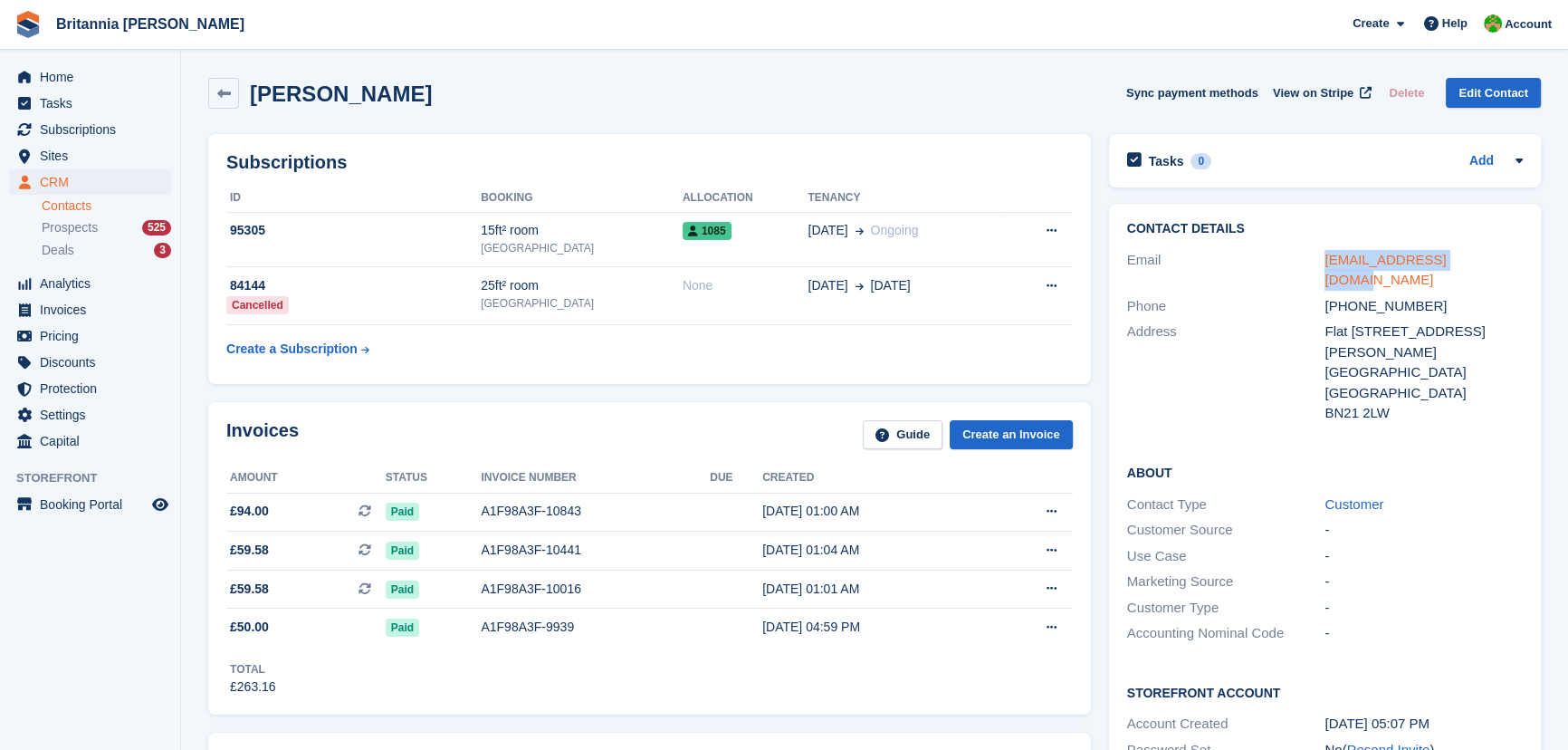 drag, startPoint x: 1477, startPoint y: 268, endPoint x: 1324, endPoint y: 264, distance: 153.0523 